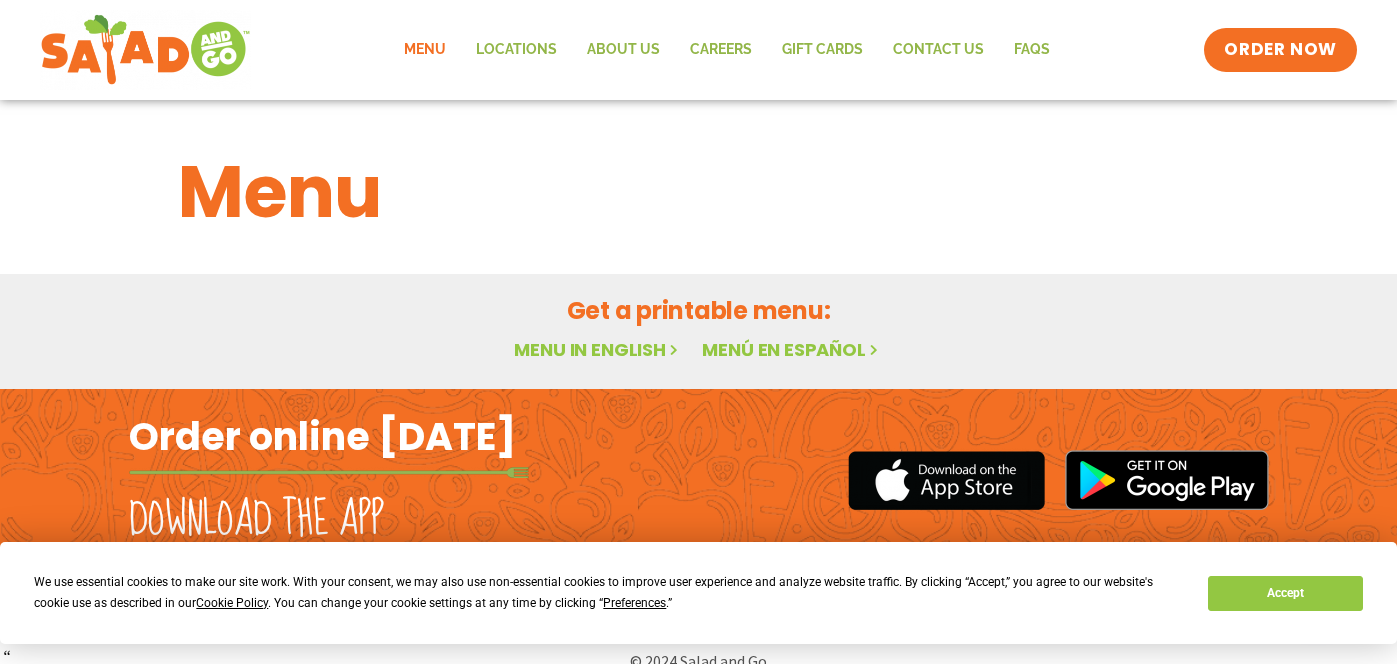 scroll, scrollTop: 0, scrollLeft: 0, axis: both 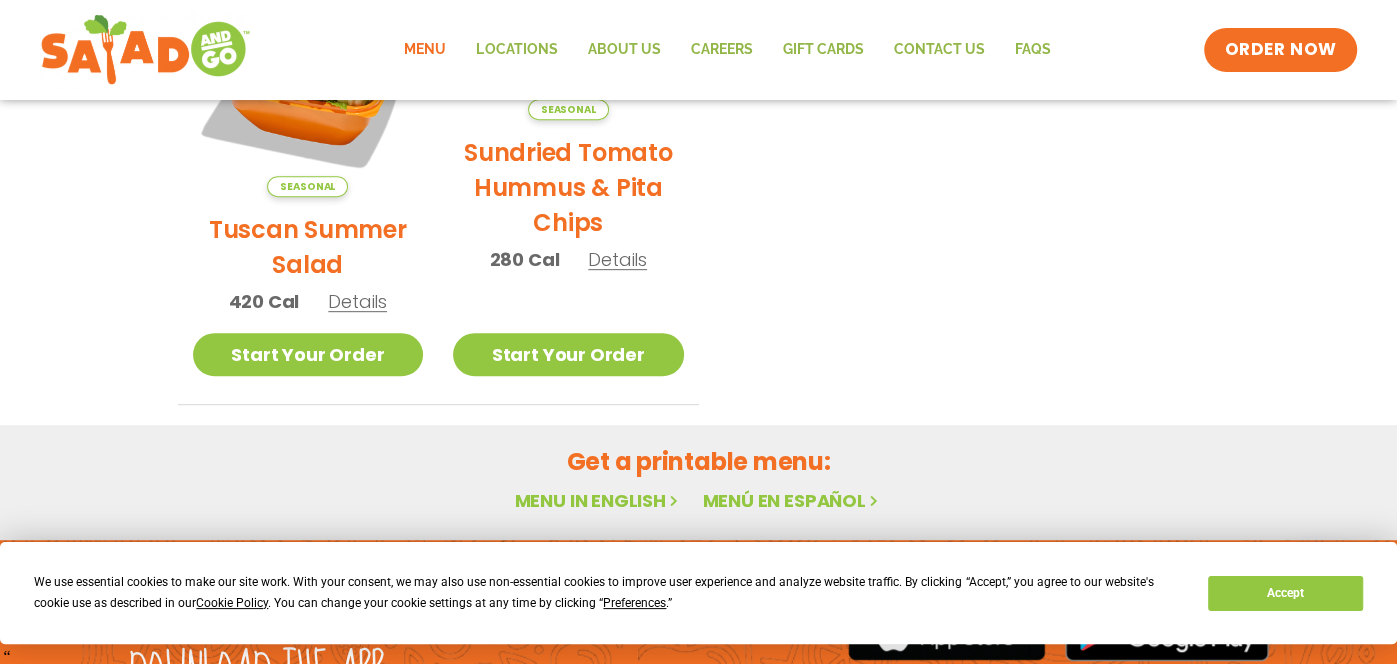 click on "Menu" 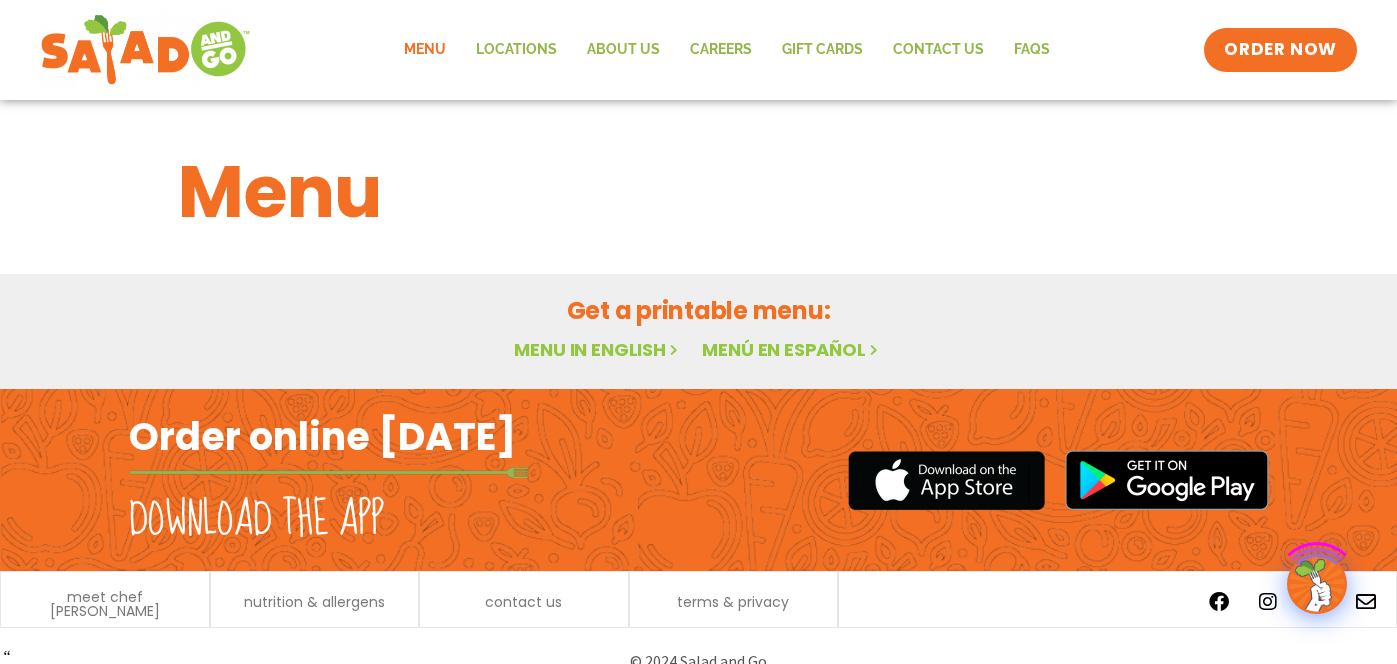 scroll, scrollTop: 0, scrollLeft: 0, axis: both 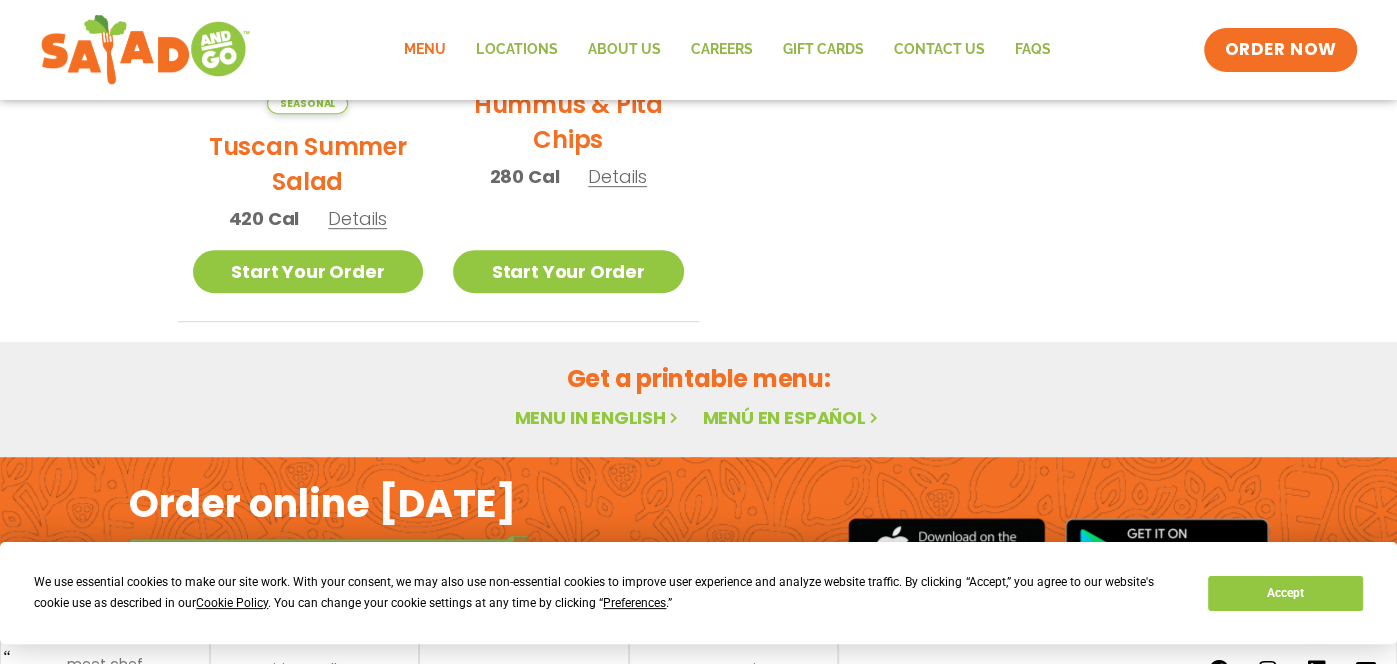 click on "Menu in English" at bounding box center (598, 417) 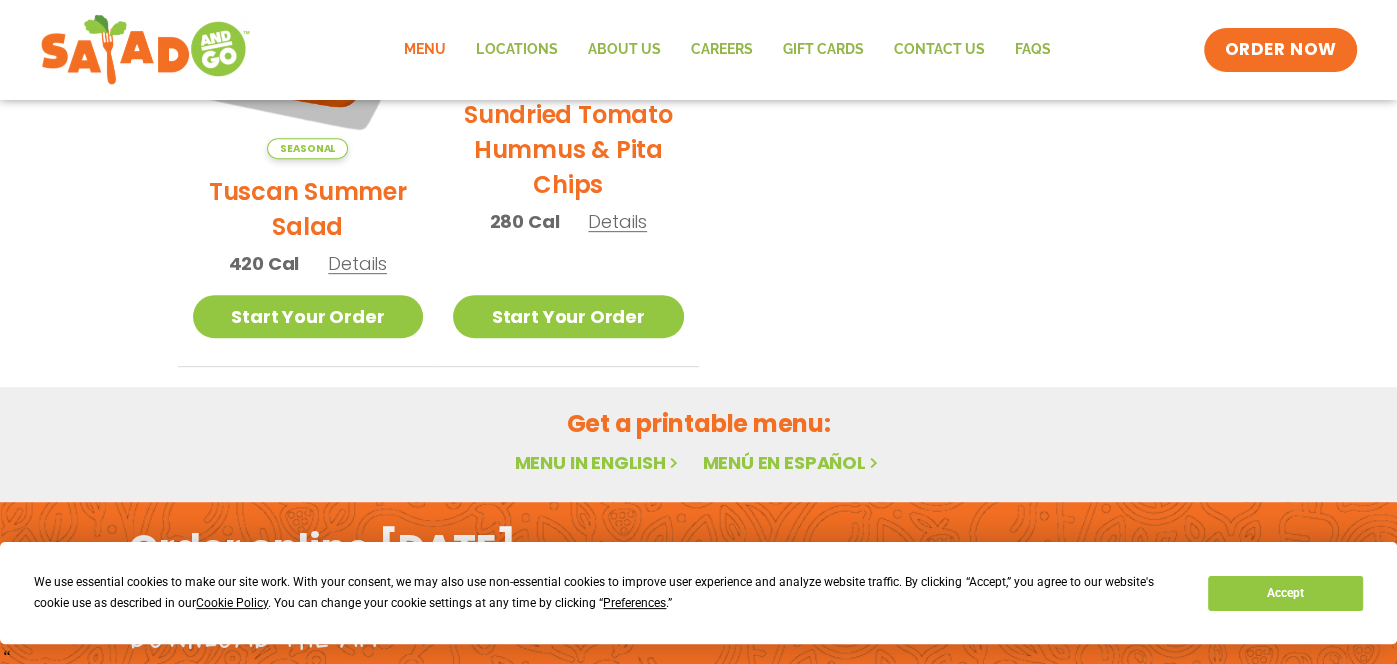 scroll, scrollTop: 636, scrollLeft: 0, axis: vertical 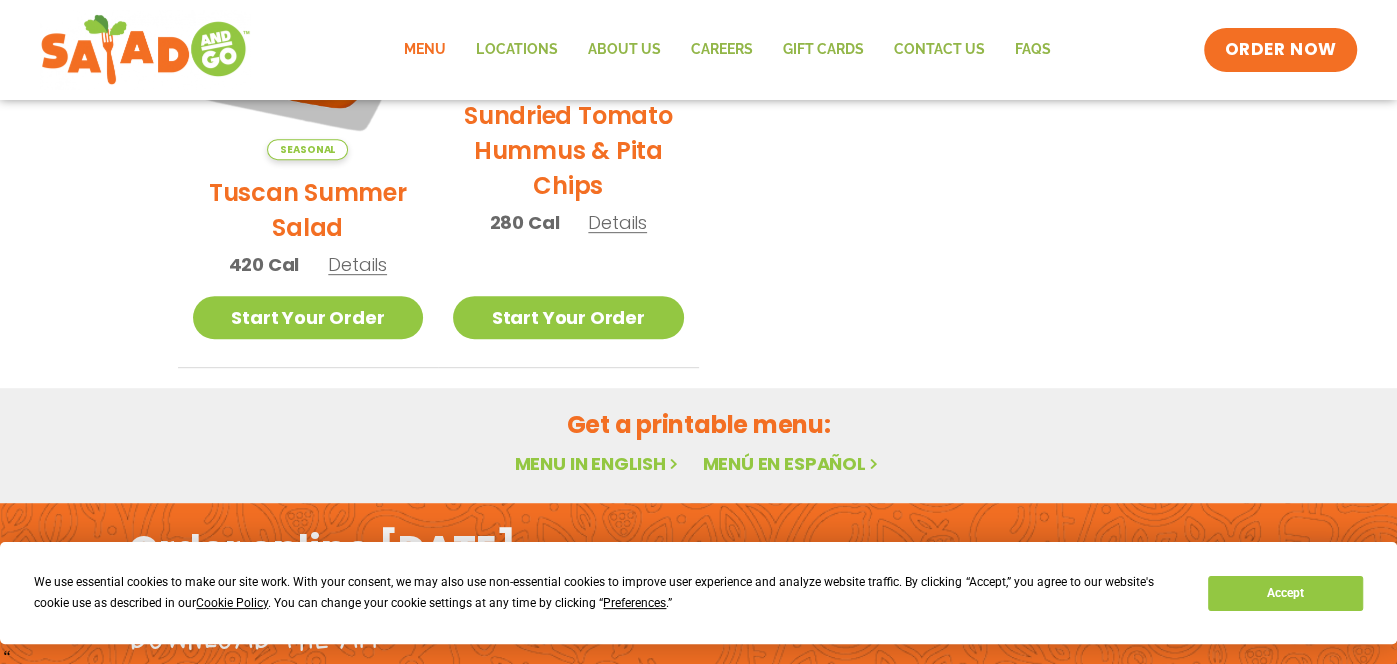 click on "Menu" 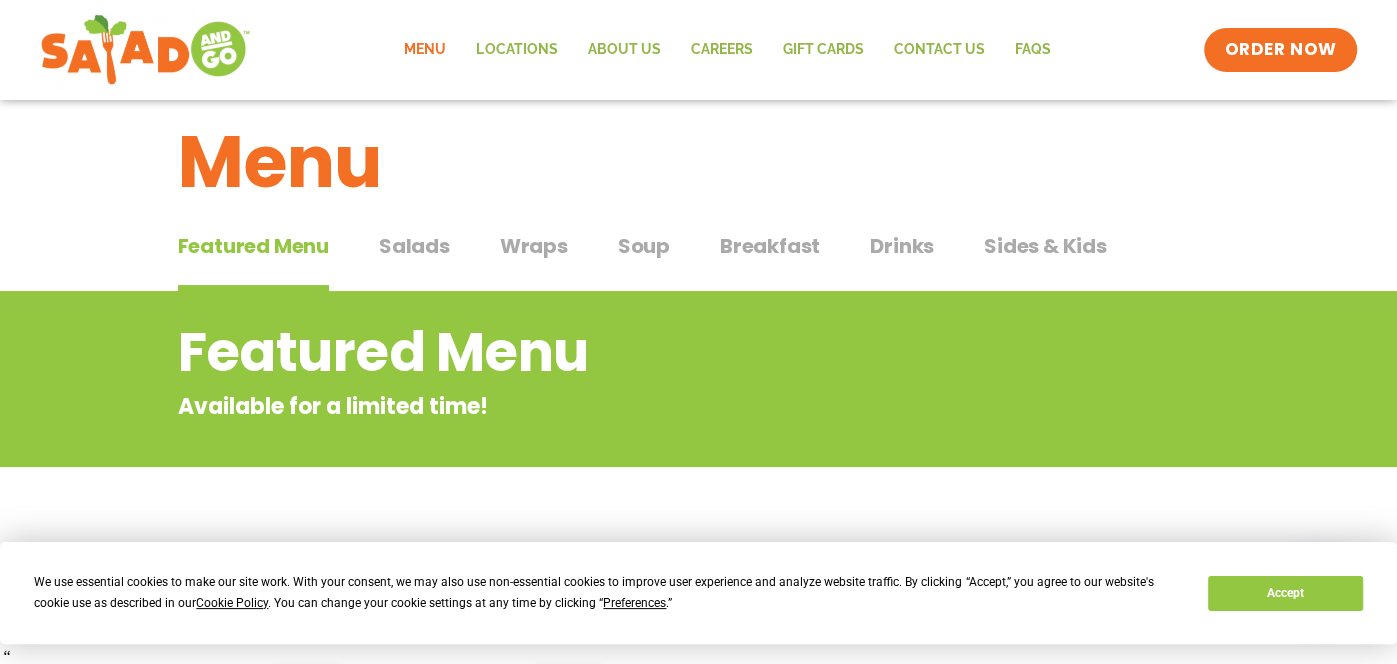 scroll, scrollTop: 30, scrollLeft: 0, axis: vertical 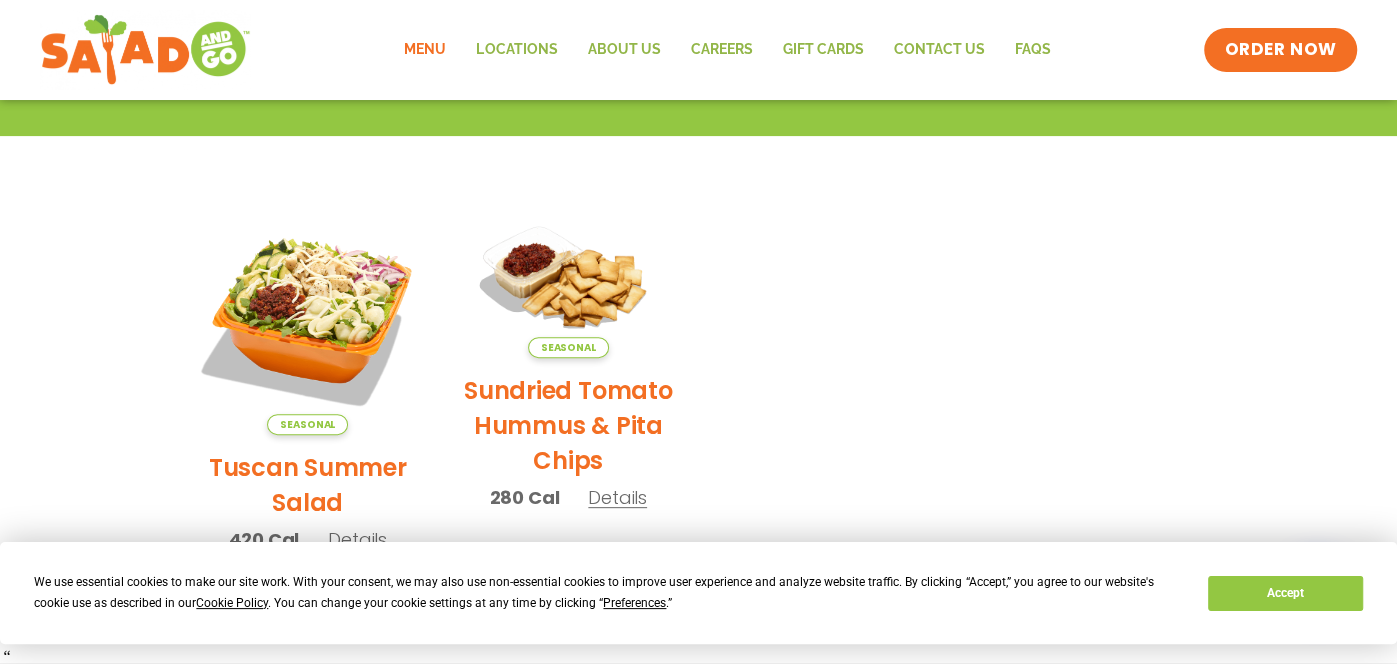 click on "Menu" 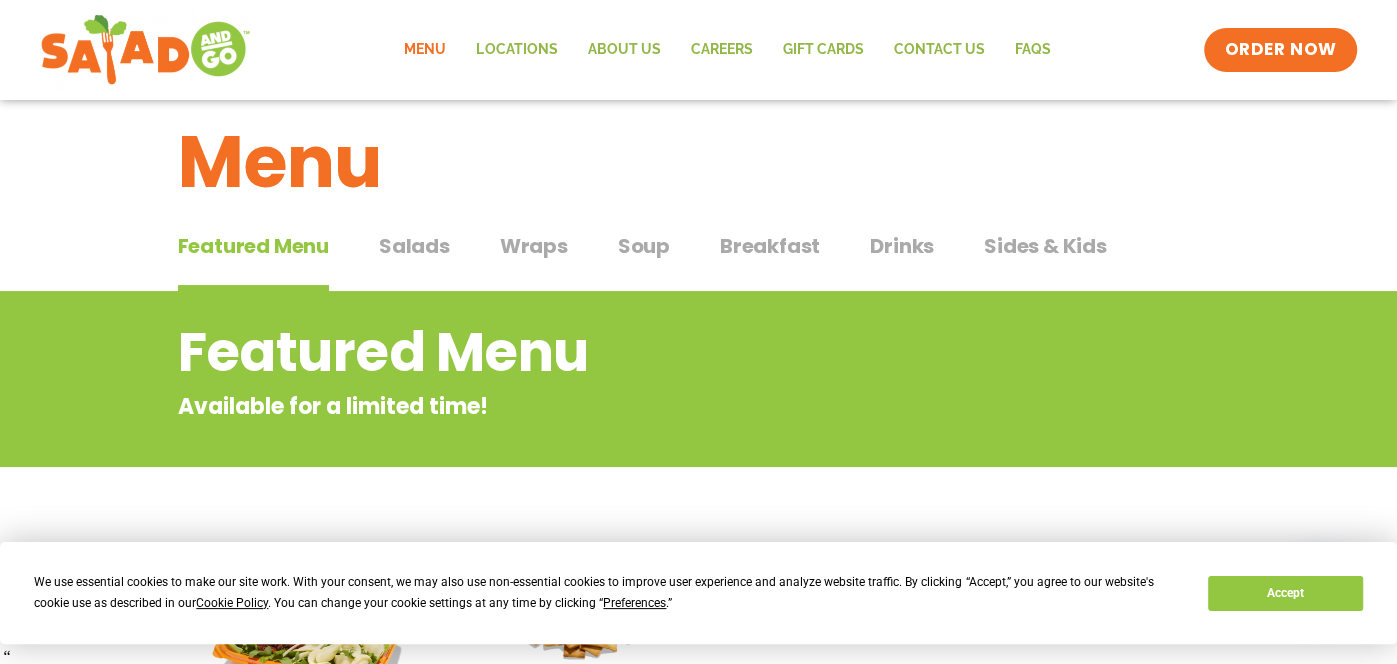 scroll, scrollTop: 104, scrollLeft: 0, axis: vertical 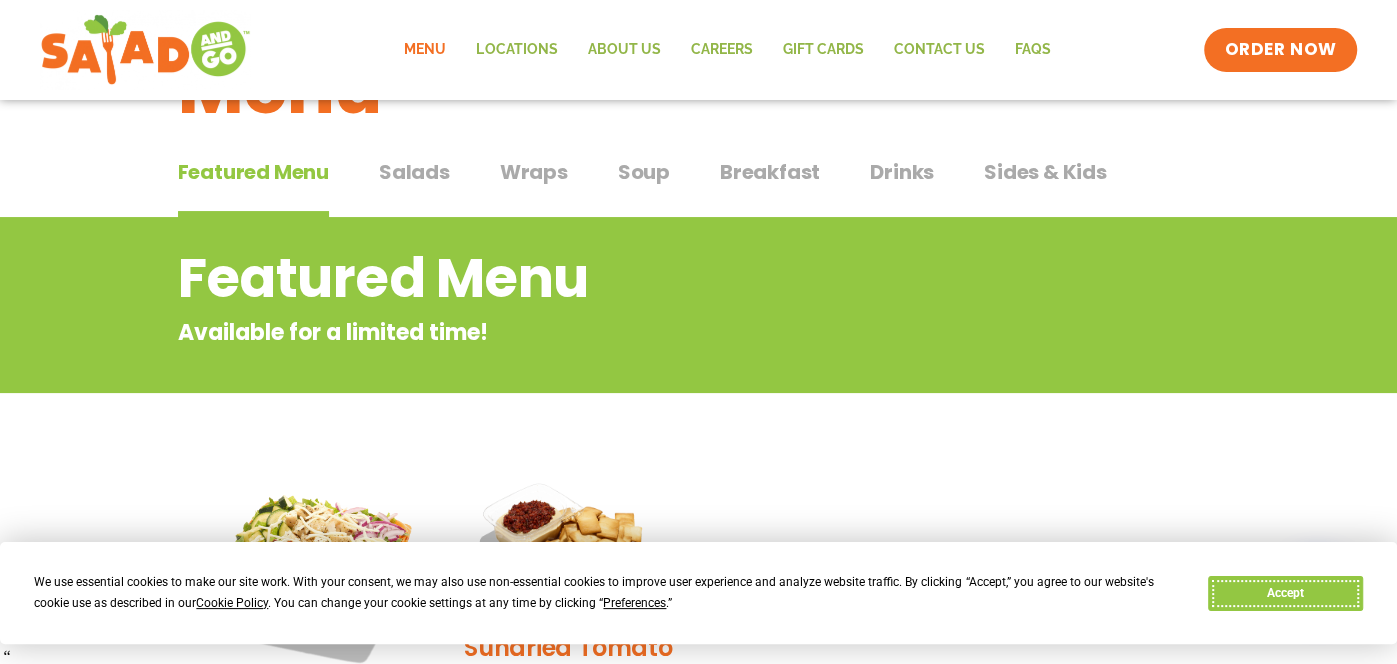 click on "Accept" at bounding box center (1285, 593) 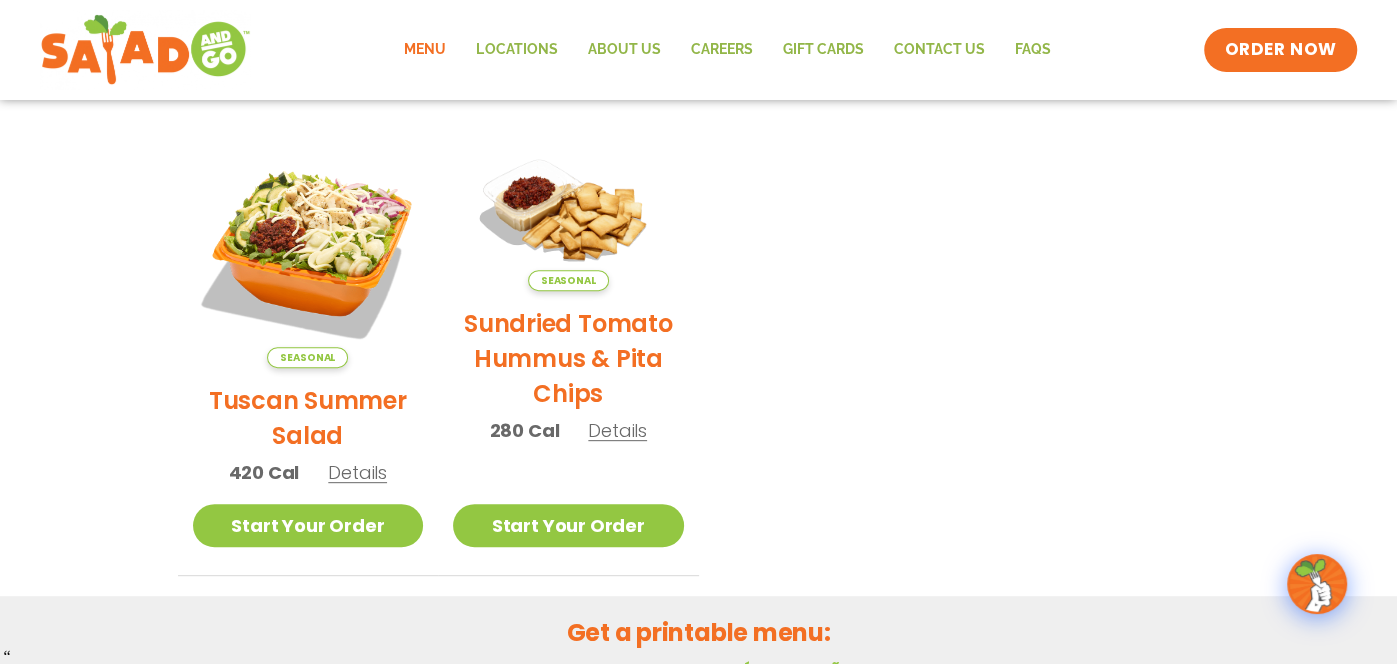 scroll, scrollTop: 452, scrollLeft: 0, axis: vertical 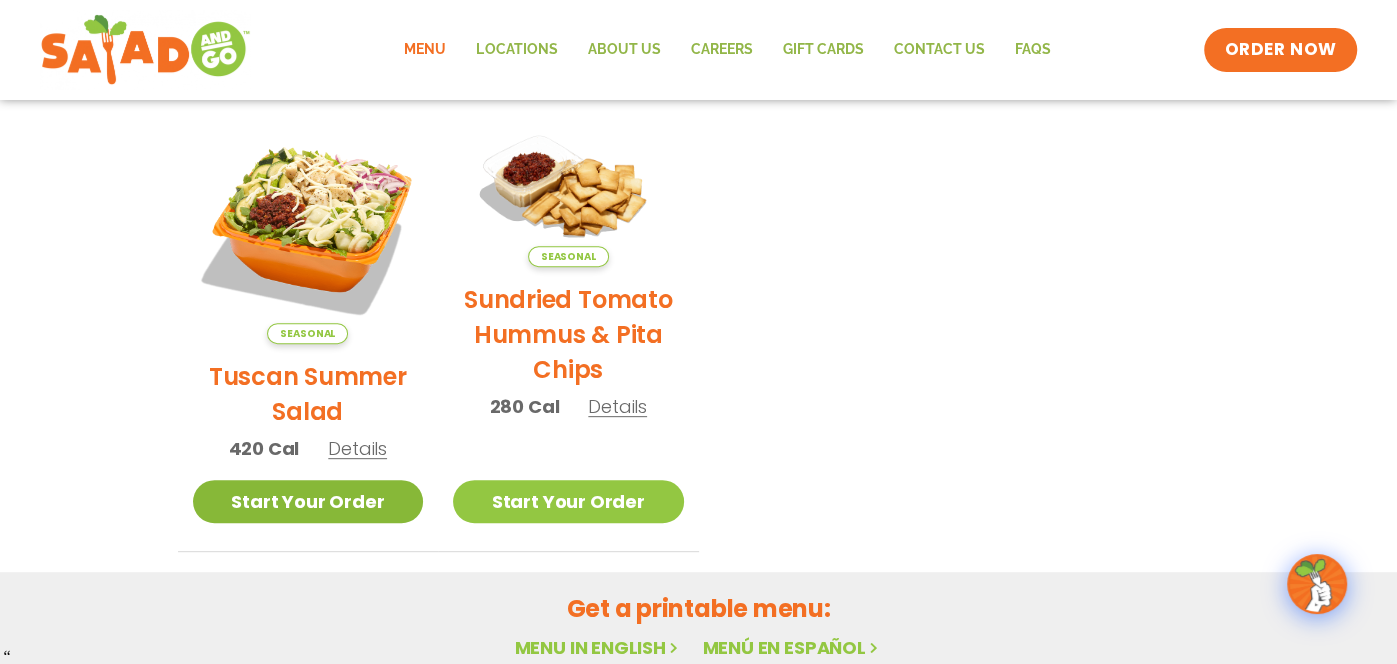 click on "Start Your Order" at bounding box center (308, 501) 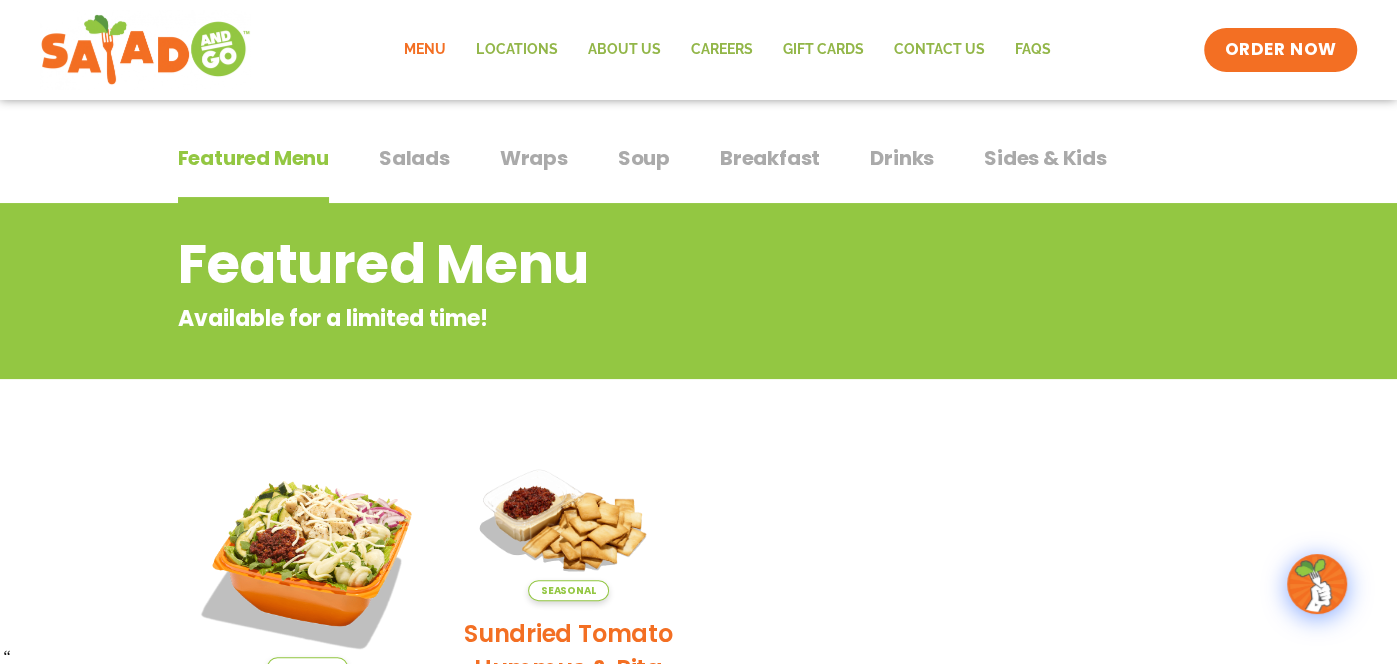 scroll, scrollTop: 0, scrollLeft: 0, axis: both 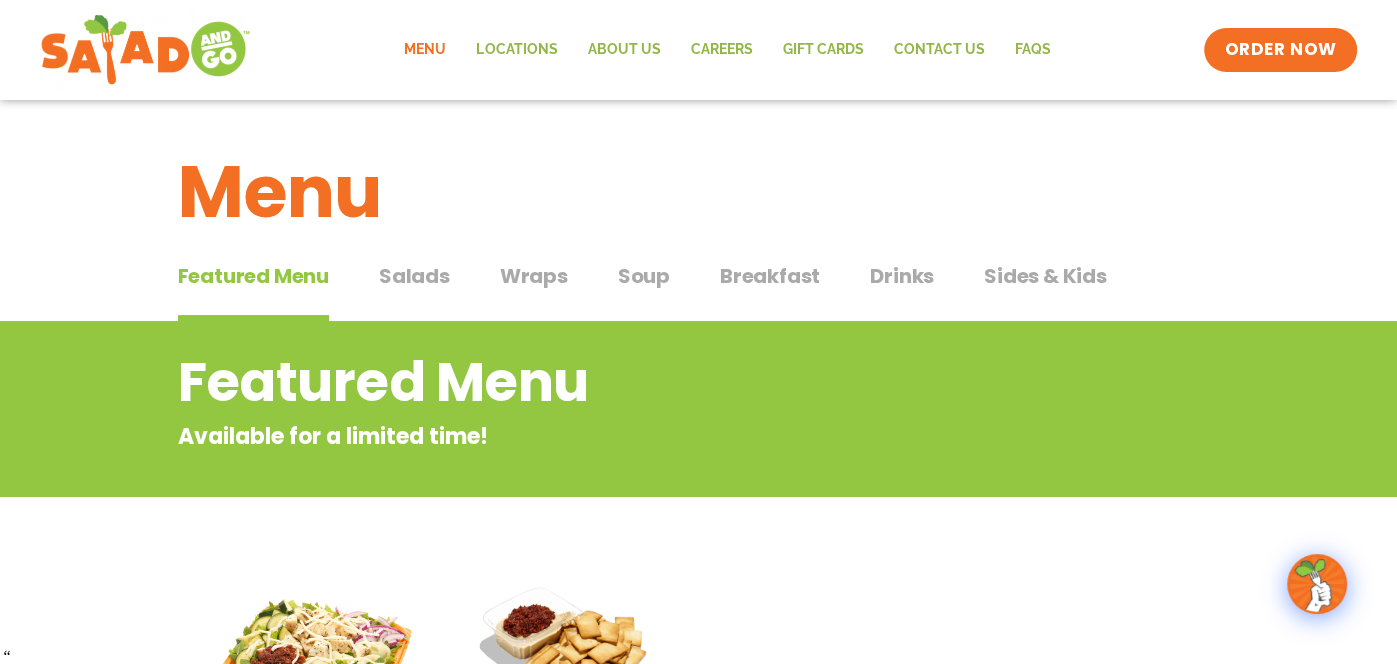 click on "Salads   Salads" at bounding box center (414, 291) 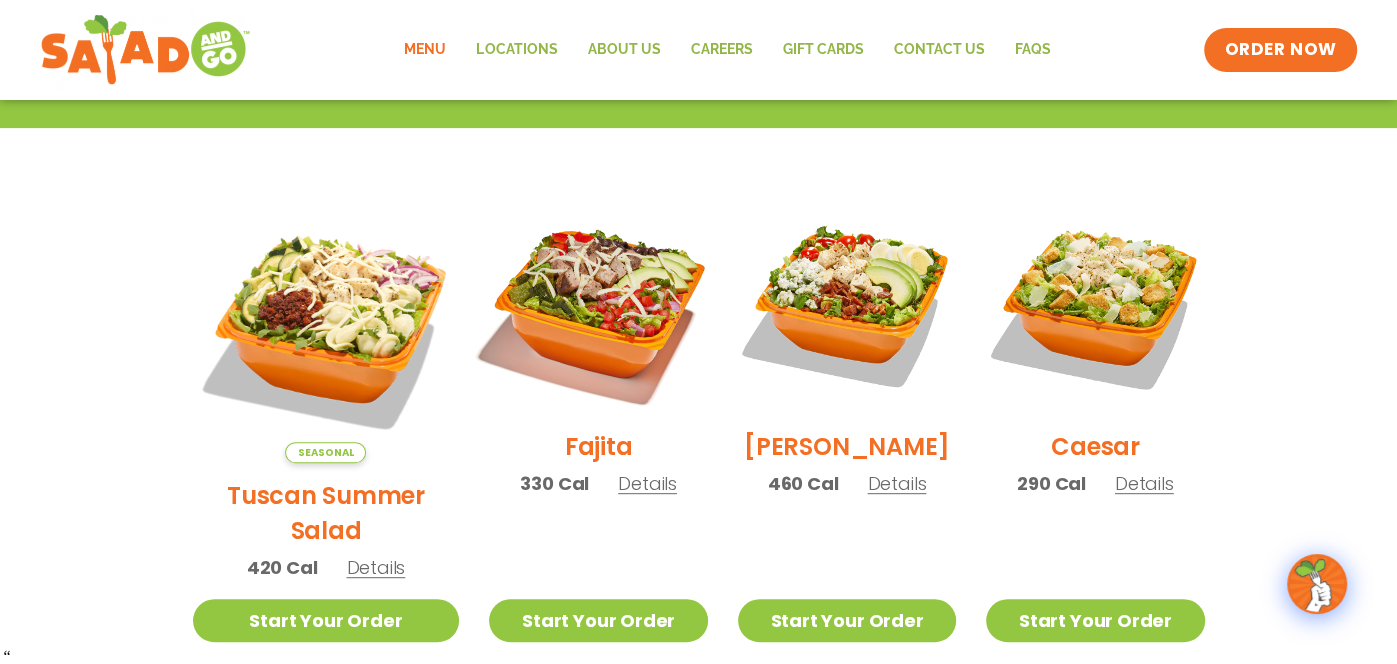 scroll, scrollTop: 476, scrollLeft: 0, axis: vertical 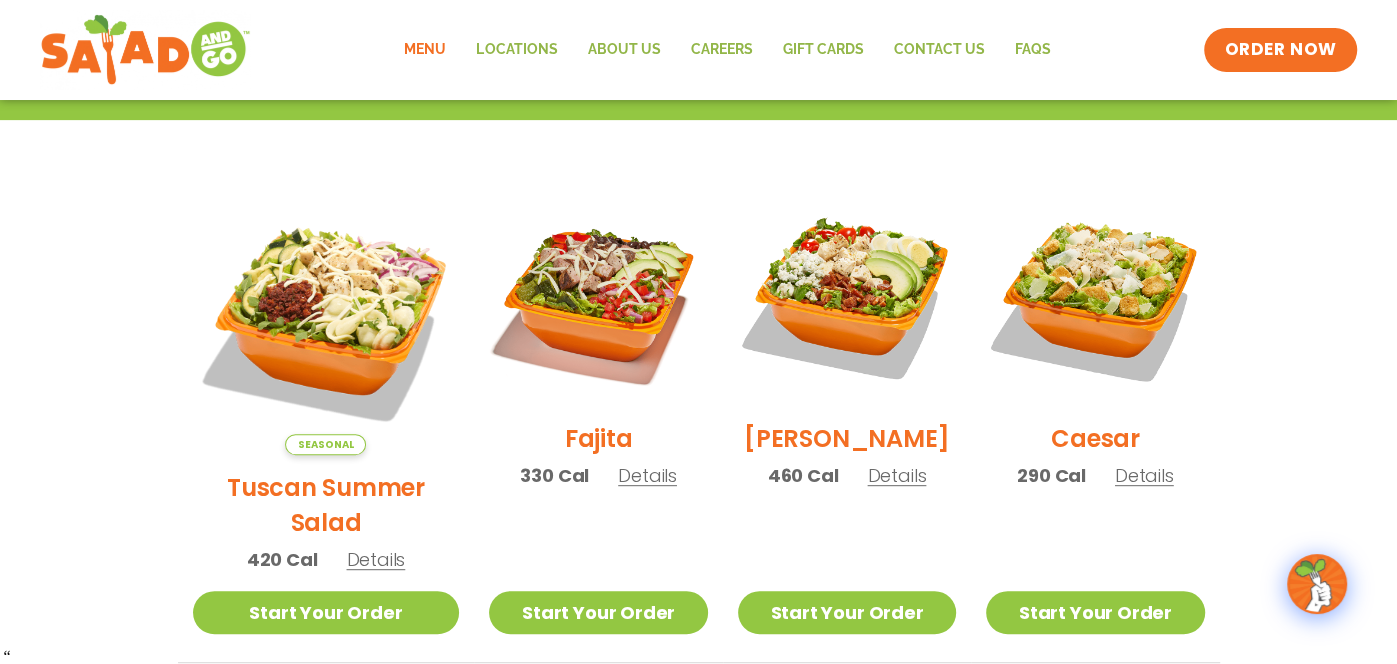 click on "Details" at bounding box center (647, 475) 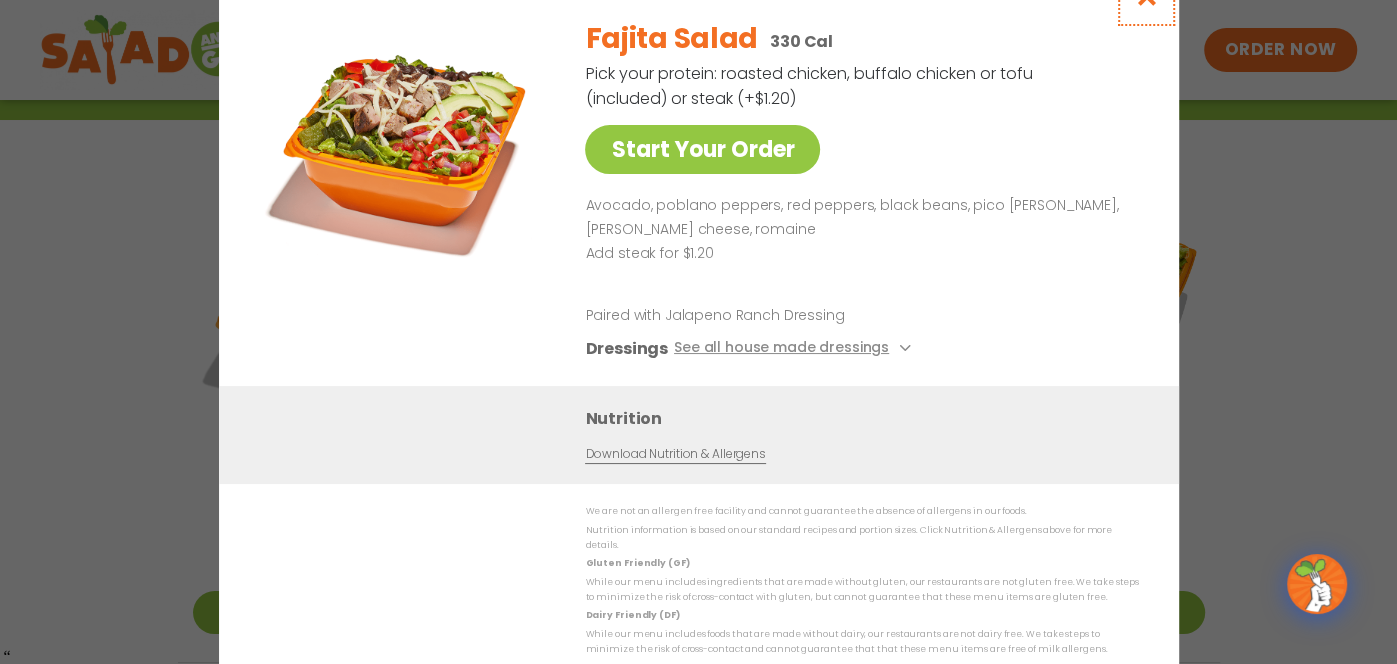 click at bounding box center [1145, -4] 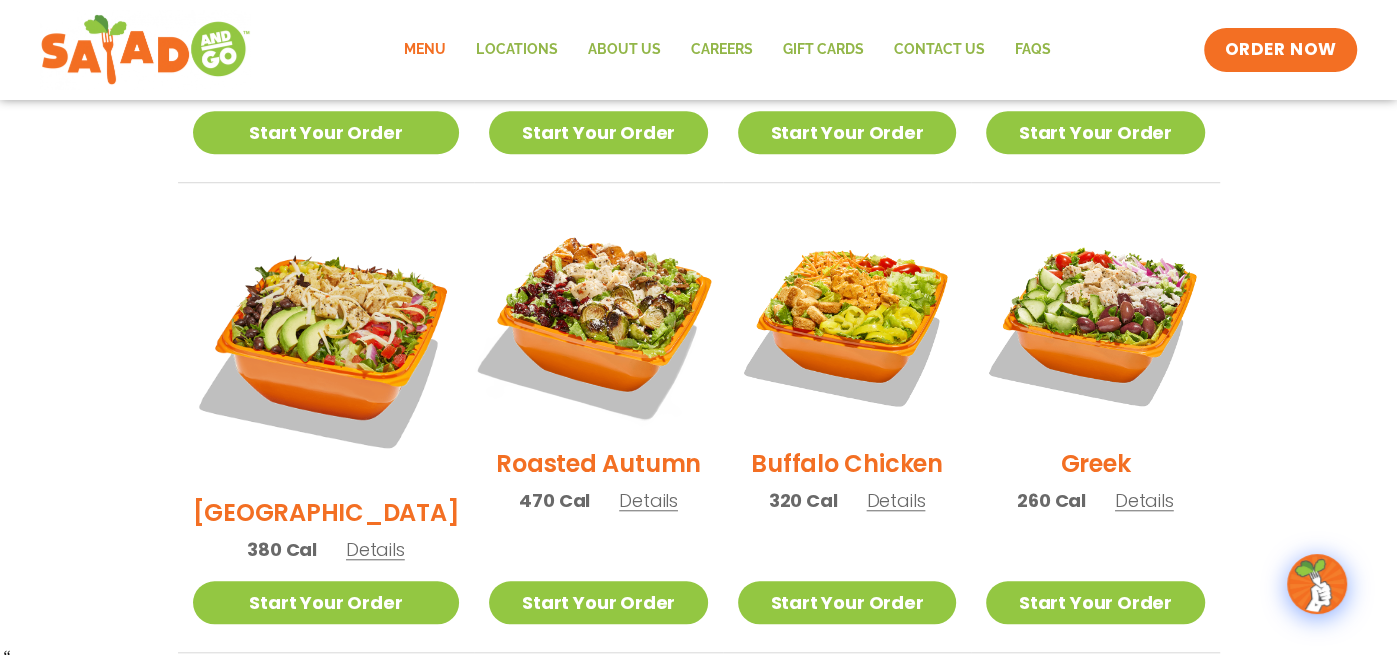 scroll, scrollTop: 959, scrollLeft: 0, axis: vertical 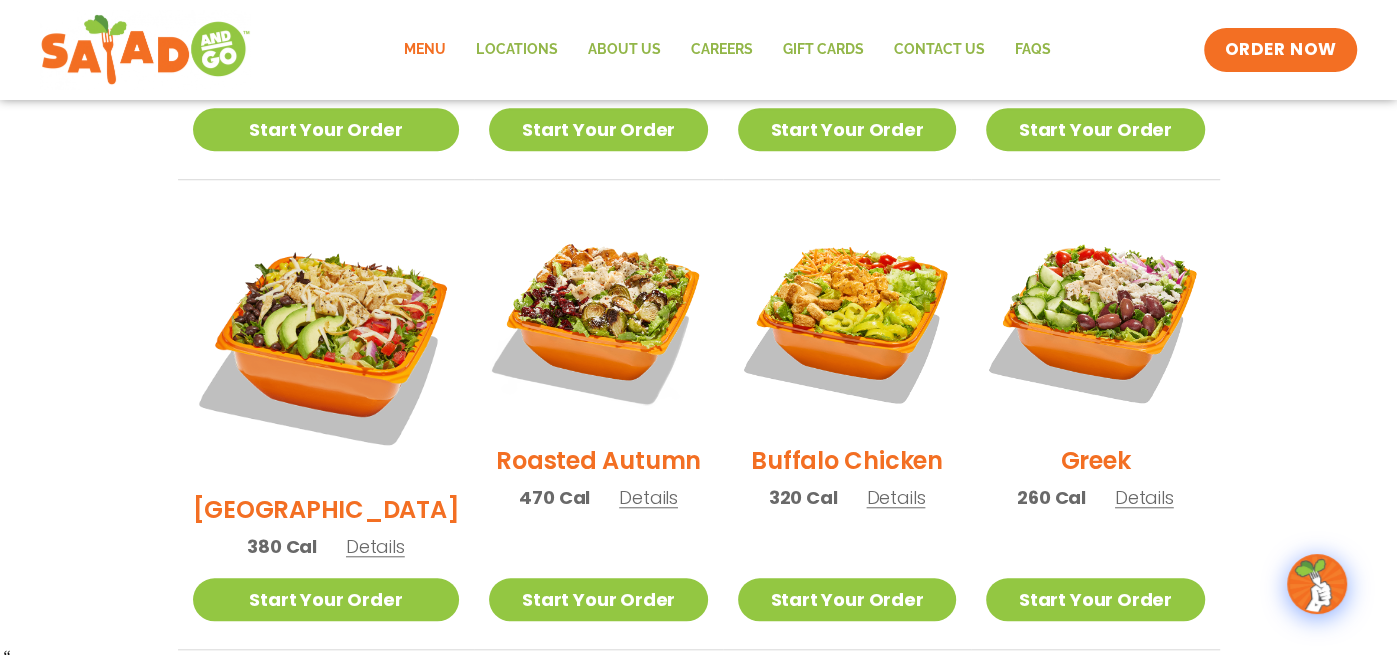 click on "Roasted Autumn" at bounding box center (598, 460) 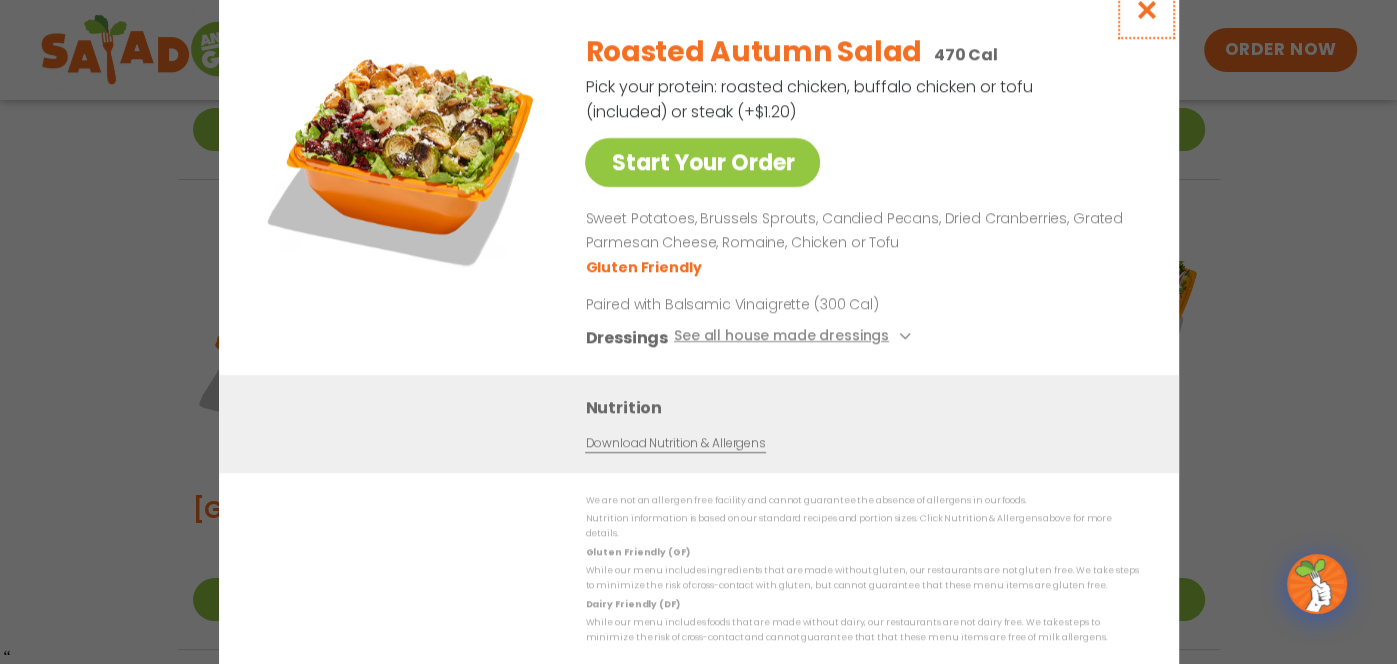 click at bounding box center (1145, 9) 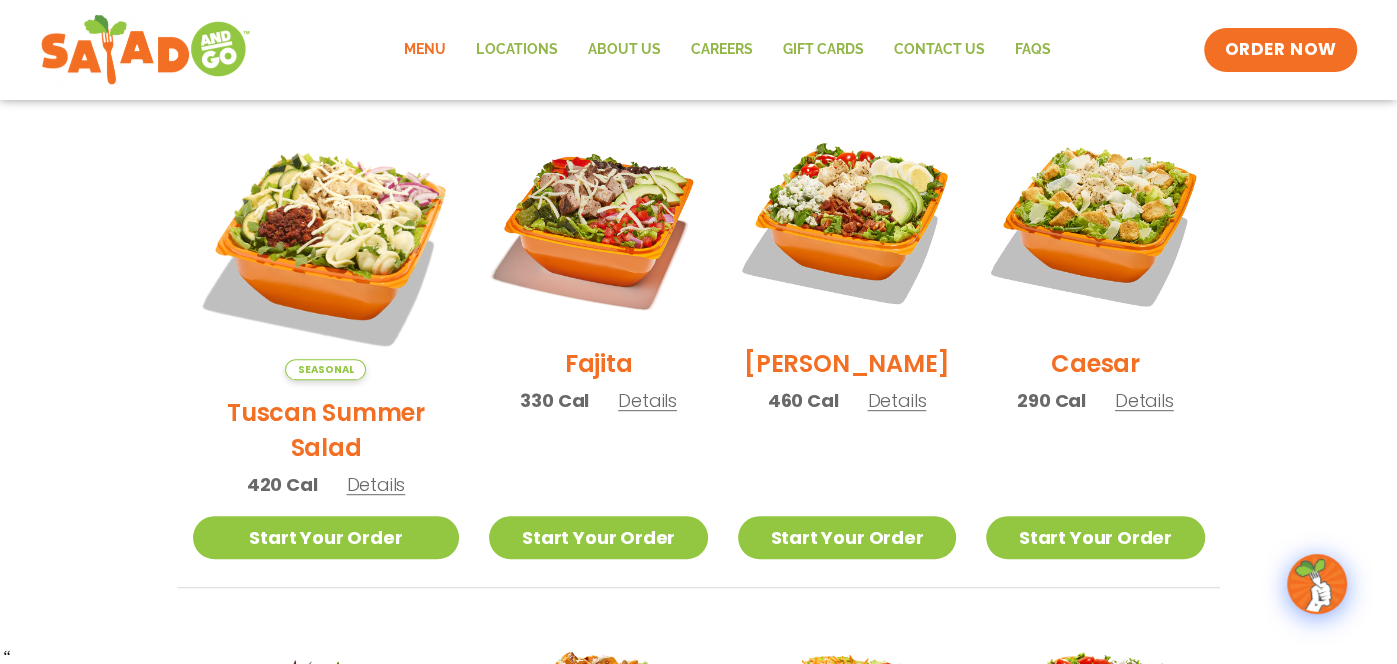 click on "Salads Our house-made dressings make our huge portions even more delicious. Good luck finishing these! Pick your protein: roasted chicken, buffalo chicken or tofu (included) or steak (+$1.20)     Seasonal Tuscan Summer Salad   420 Cal   Details   Start Your Order           Seasonal   Start Your Order Tuscan Summer Salad  420 Cal  Pick your protein: roasted chicken, buffalo chicken or tofu (included) or steak (+$1.20)   Start Your Order SunDried Tomato Tapenade, Orecchiette Pasta, Cucumbers, Red Onion, Shredded Provolone, Arugula, Romaine, Choice of Protein Paired with Italian Vinaigrette (270 Cal) Dressings   See all house made dressings    Italian Vinaigrette   Balsamic Vinaigrette GF DF V   BBQ Ranch GF   Caesar GF   Creamy Blue Cheese GF   Creamy Greek GF   Jalapeño Ranch GF   Ranch GF   Thai Peanut GF DF Nutrition   Download Nutrition & Allergens We are not an allergen free facility and cannot guarantee the absence of allergens in our foods. Gluten Friendly (GF) Dairy Friendly (DF)   Fajita   330 Cal" at bounding box center (698, 649) 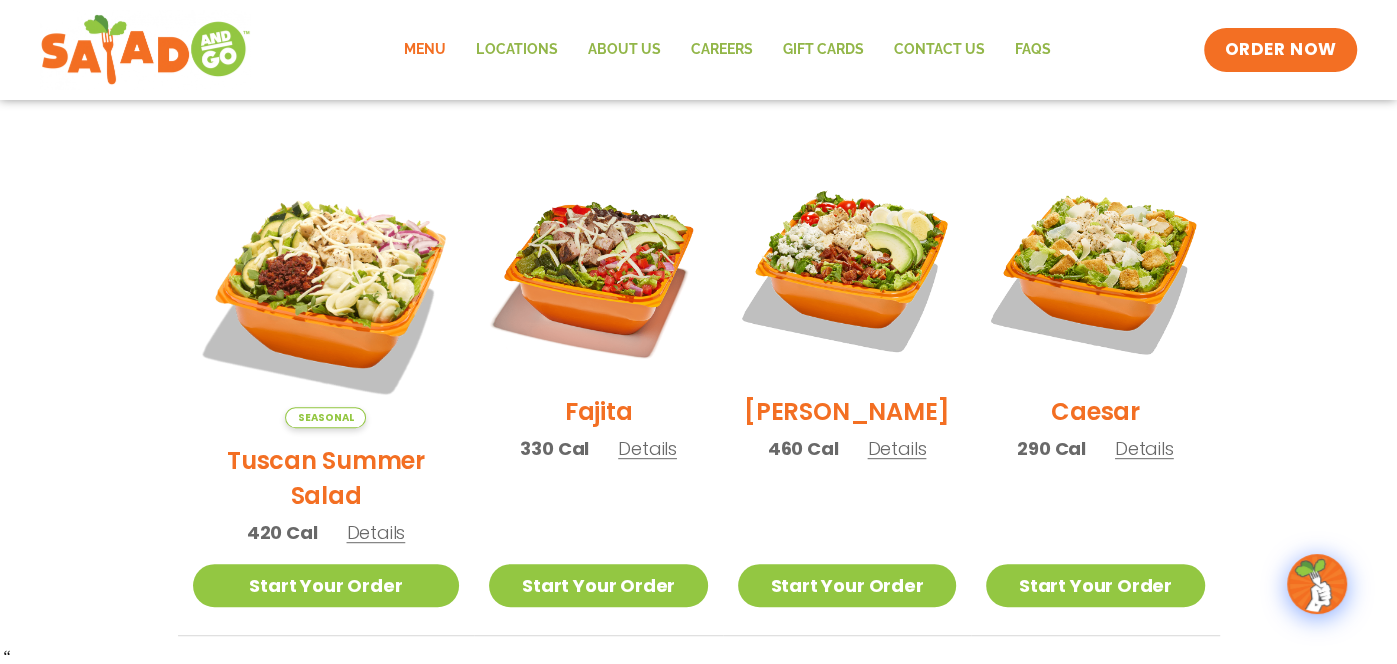 scroll, scrollTop: 502, scrollLeft: 0, axis: vertical 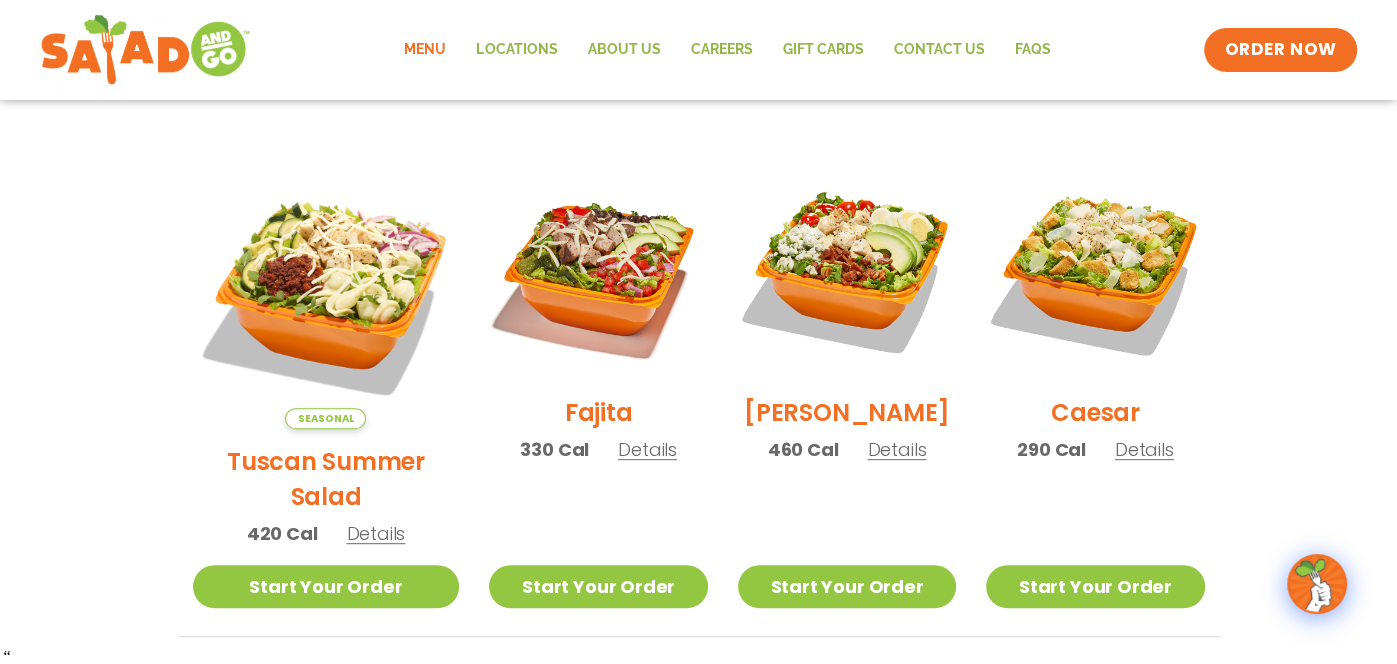 click on "Caesar" at bounding box center (1095, 412) 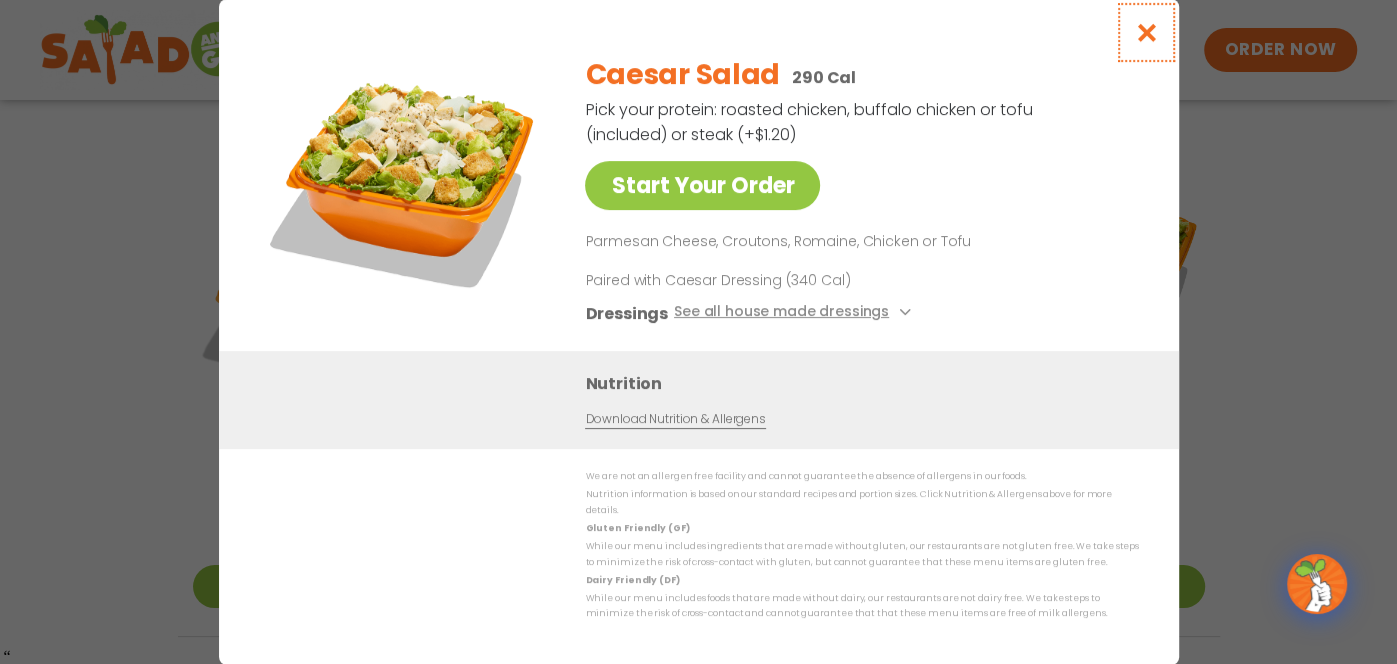 click at bounding box center (1145, 32) 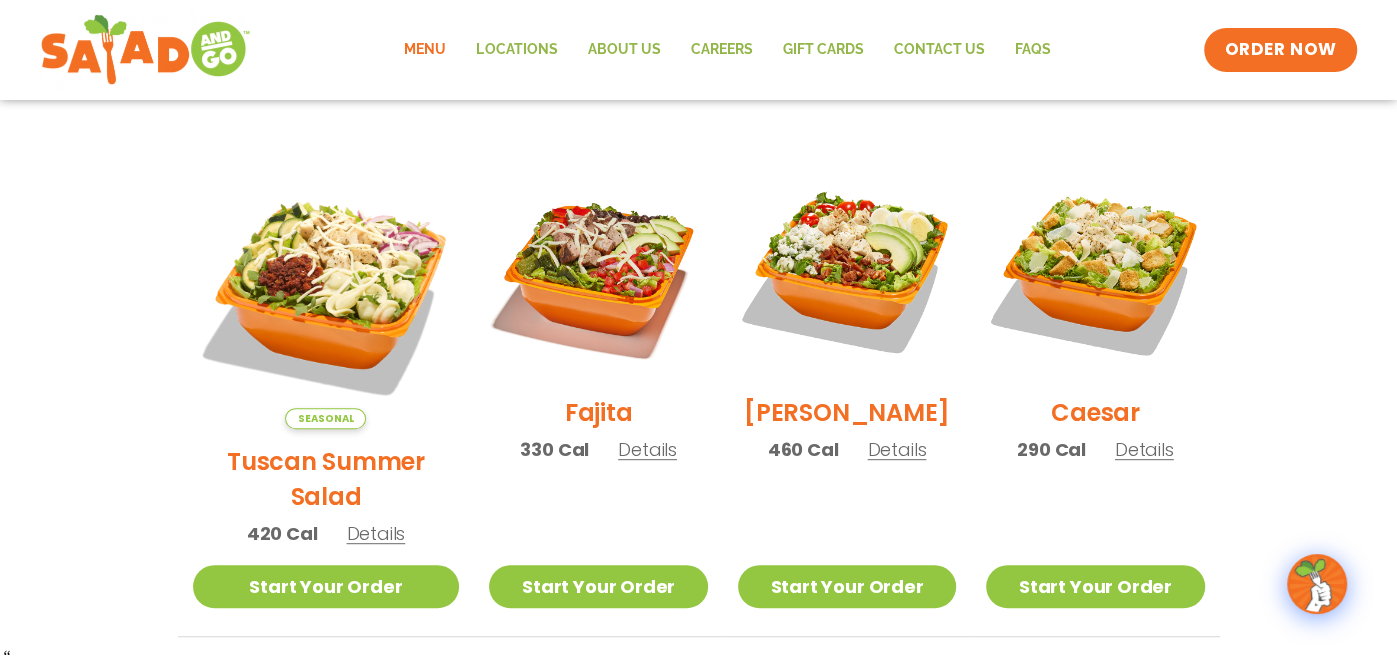 click on "[PERSON_NAME]" at bounding box center [847, 412] 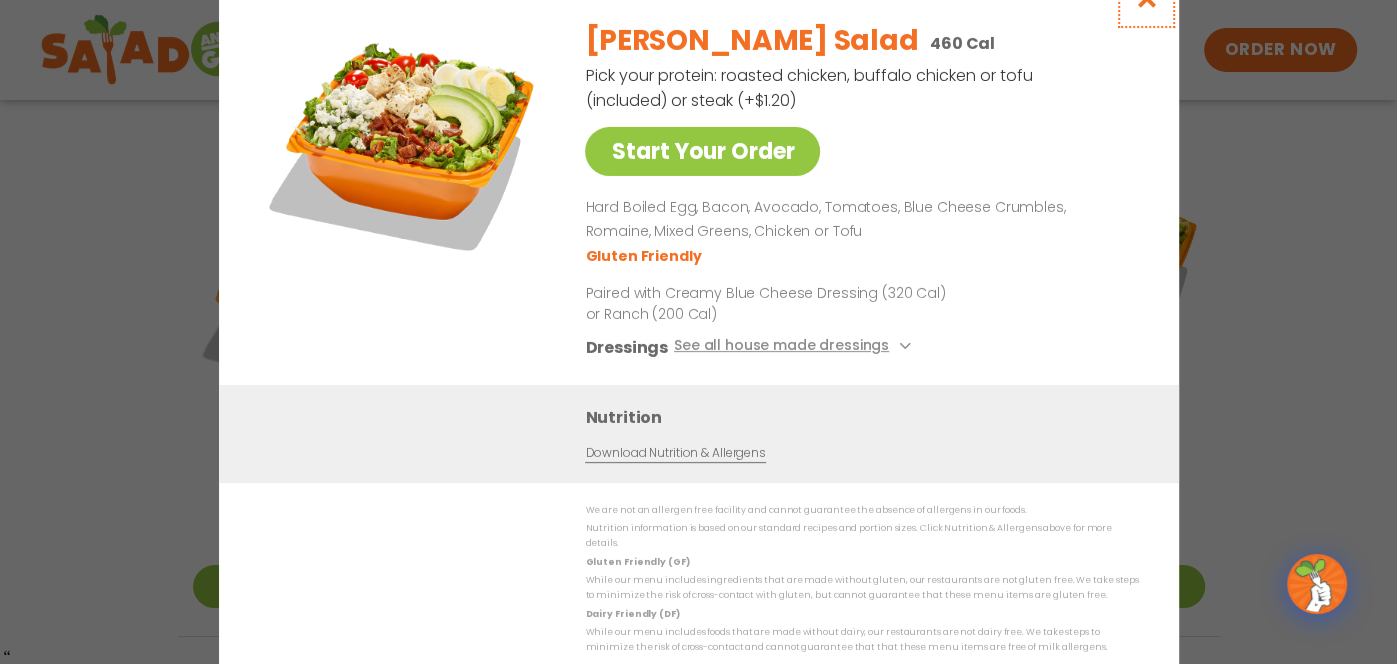 click at bounding box center [1145, -2] 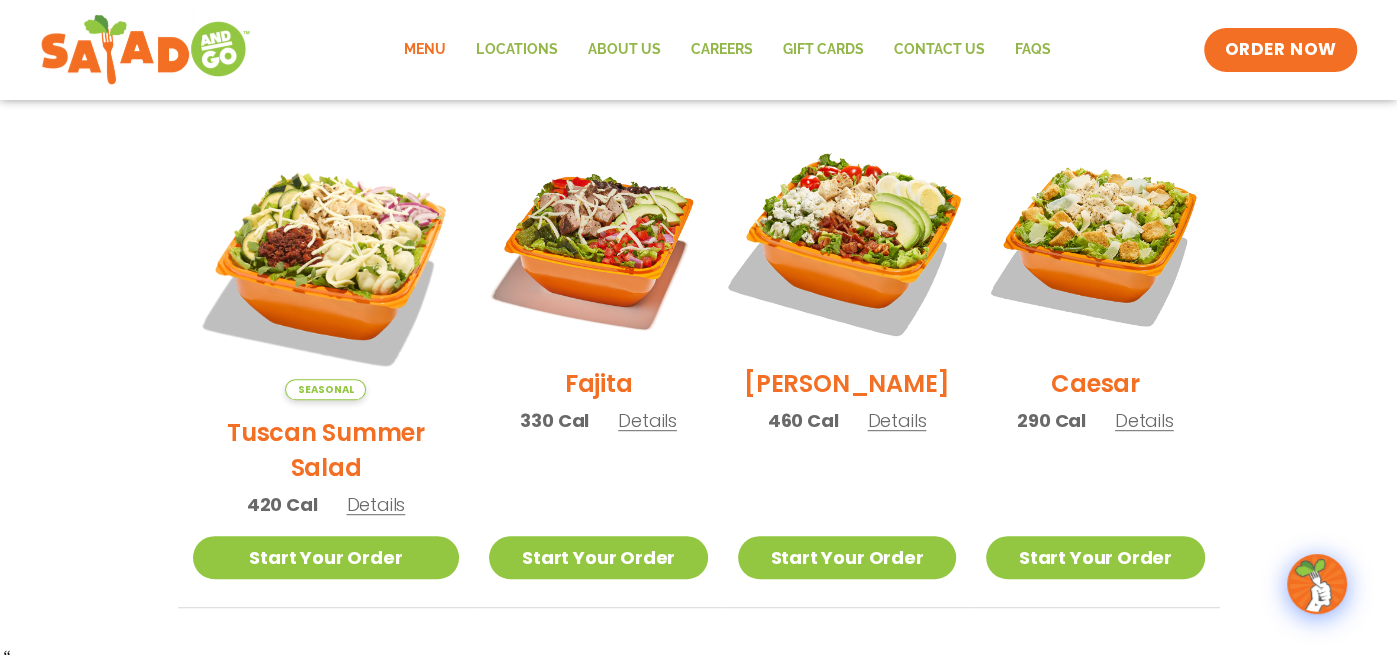 scroll, scrollTop: 550, scrollLeft: 0, axis: vertical 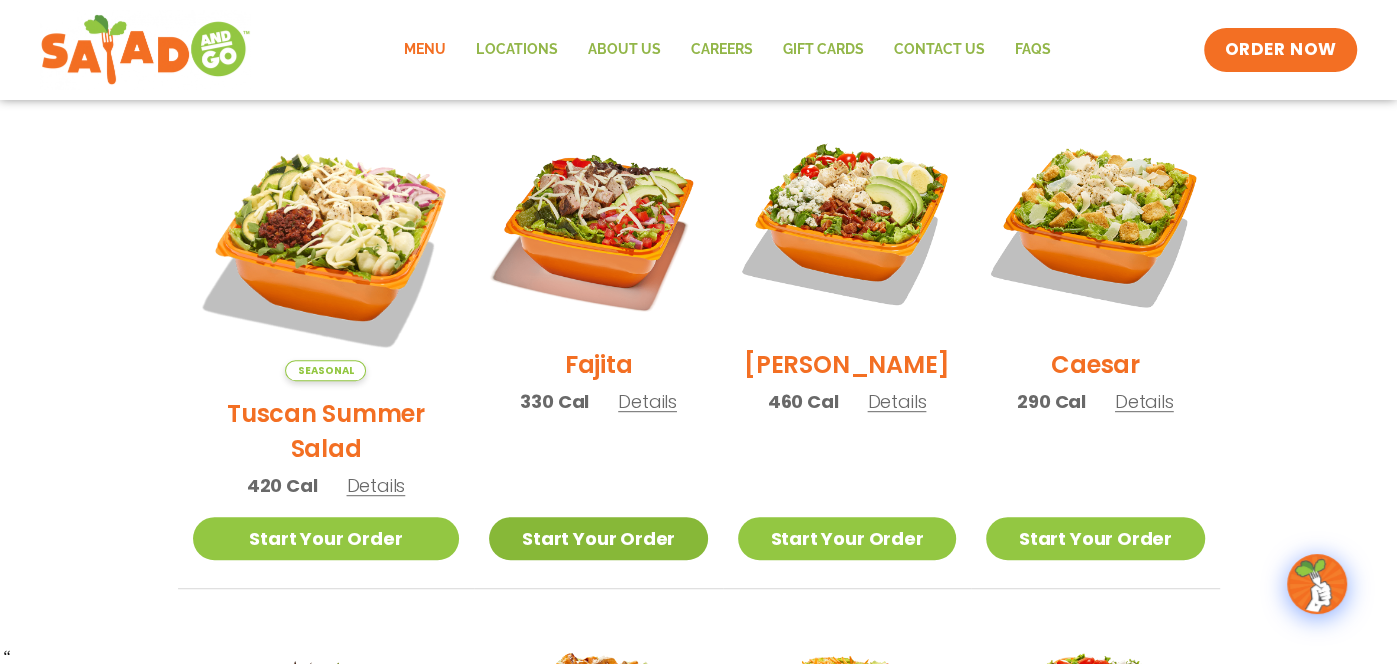 click on "Start Your Order" at bounding box center (598, 538) 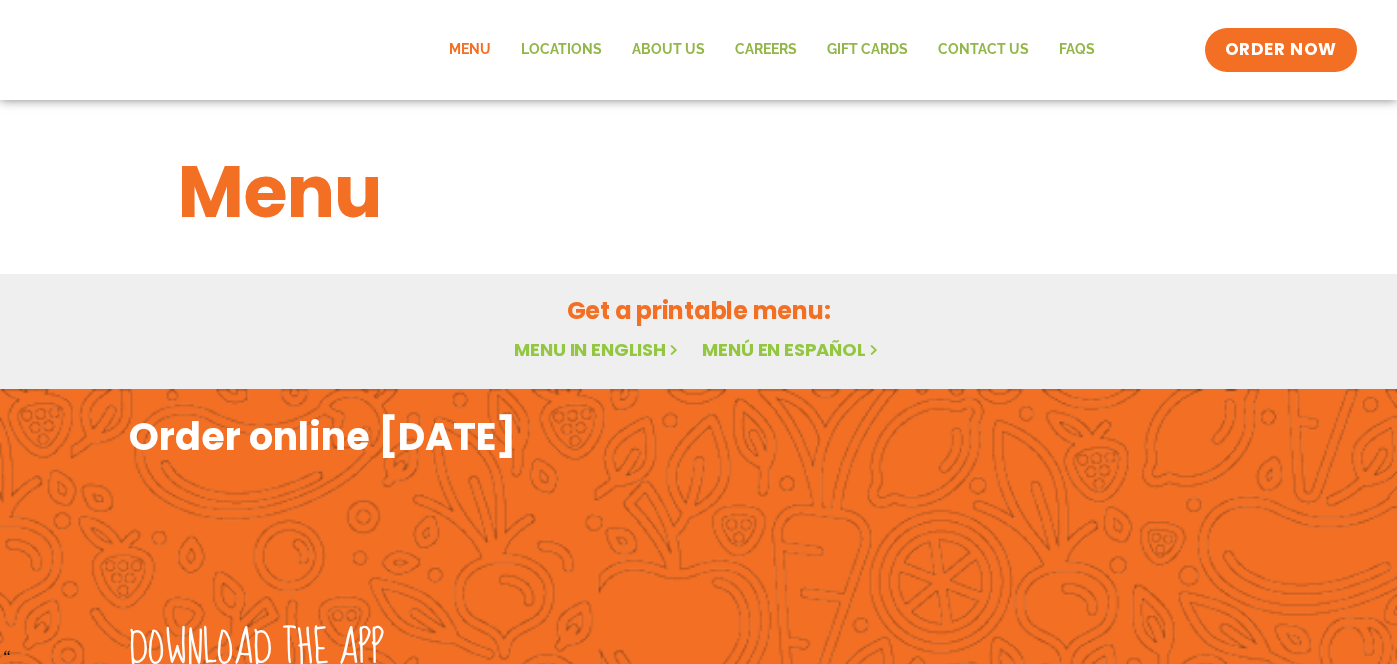 scroll, scrollTop: 0, scrollLeft: 0, axis: both 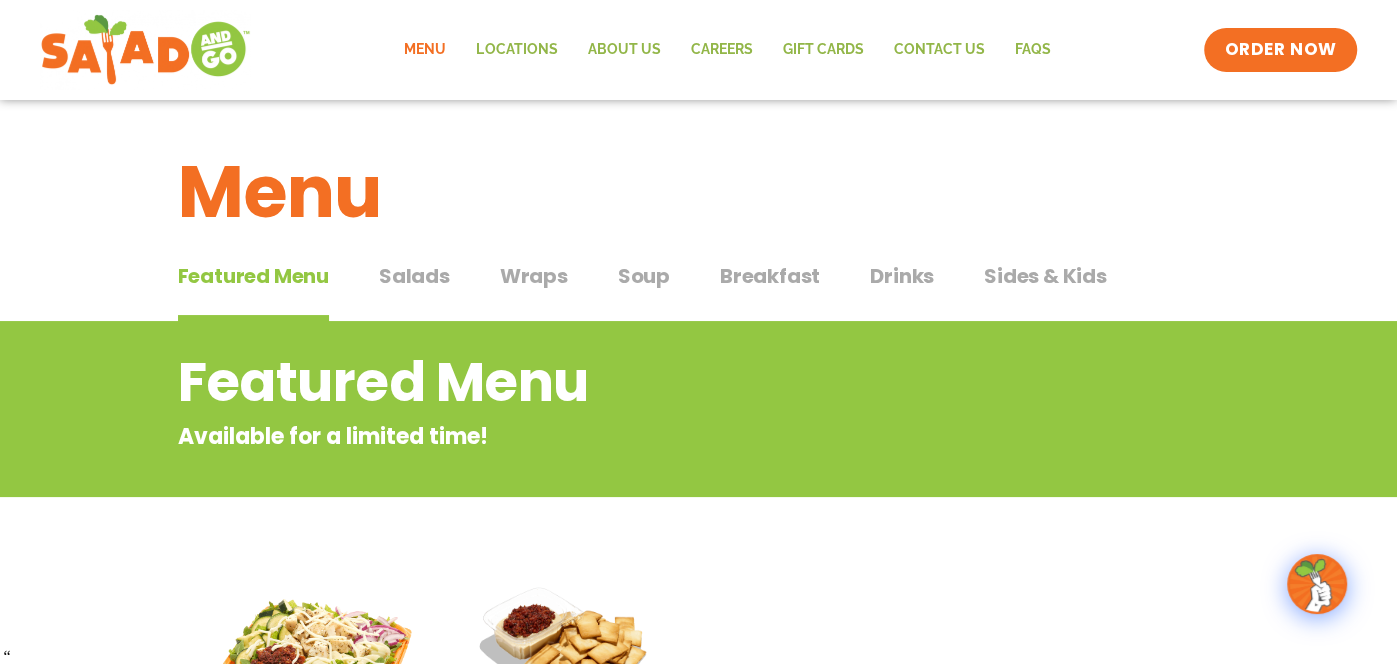 click on "Salads" at bounding box center (414, 276) 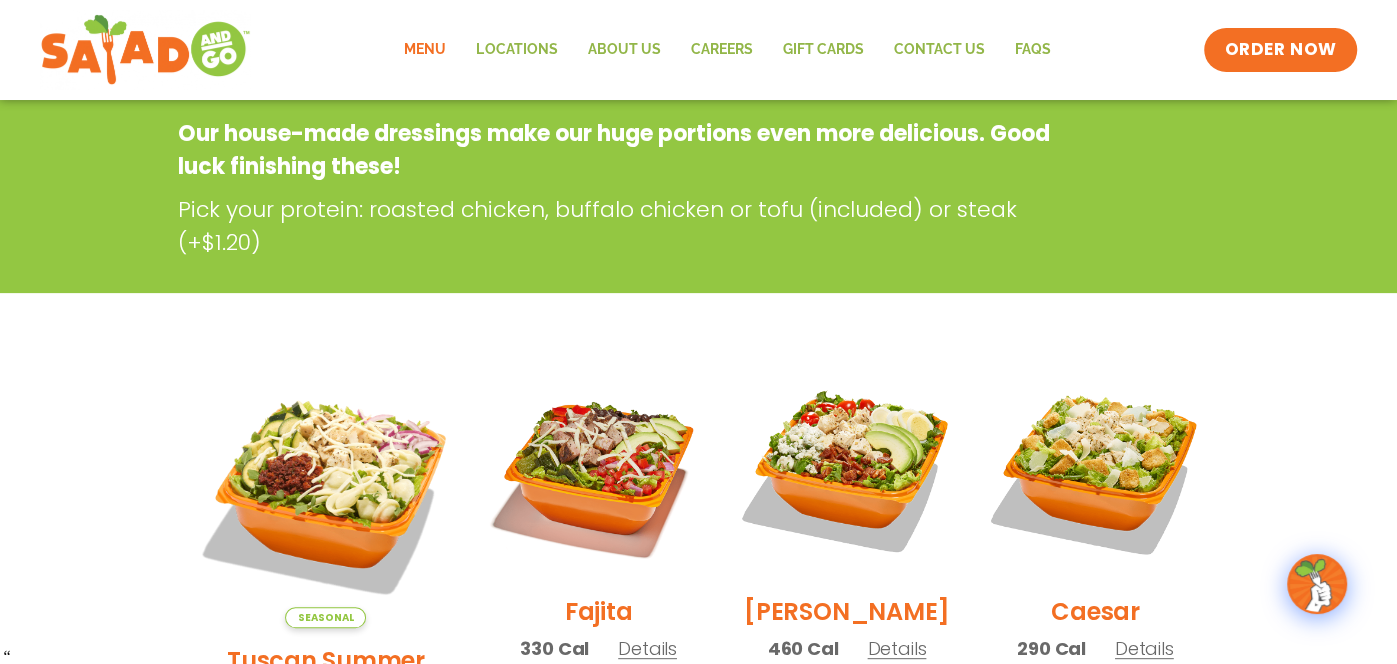 scroll, scrollTop: 310, scrollLeft: 0, axis: vertical 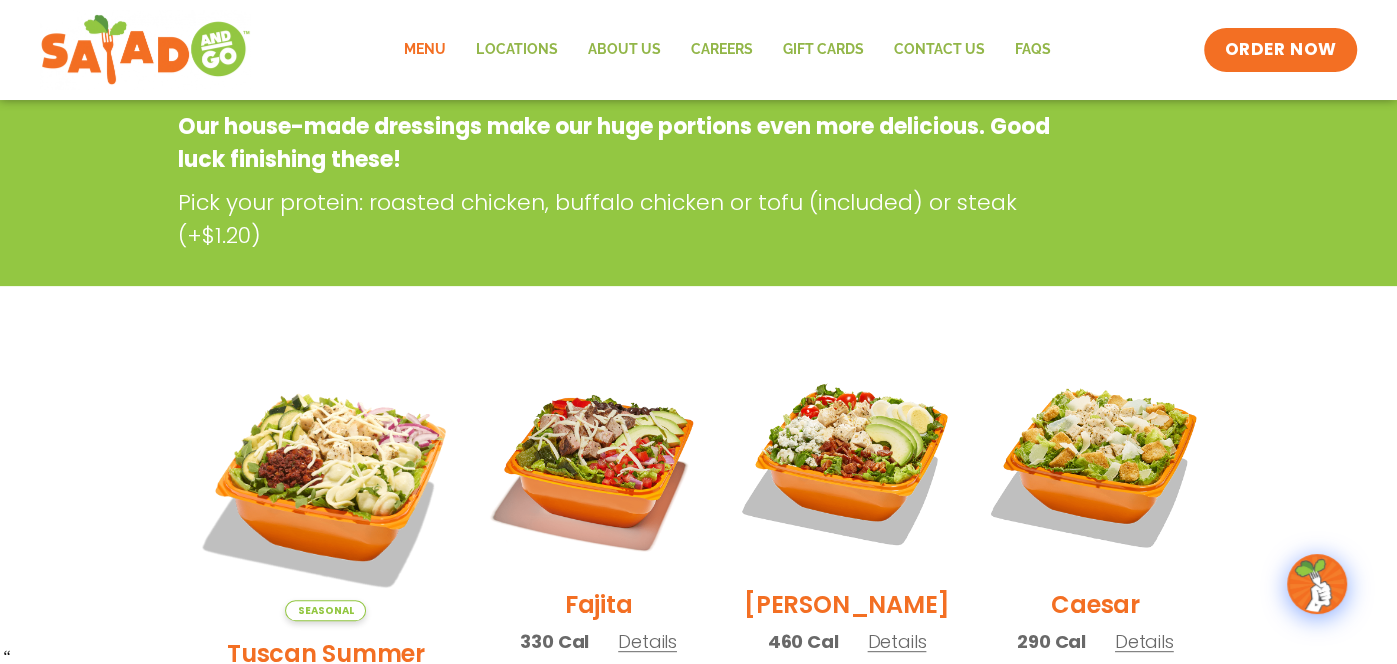 click on "Salads Our house-made dressings make our huge portions even more delicious. Good luck finishing these! Pick your protein: roasted chicken, buffalo chicken or tofu (included) or steak (+$1.20)" at bounding box center (698, 148) 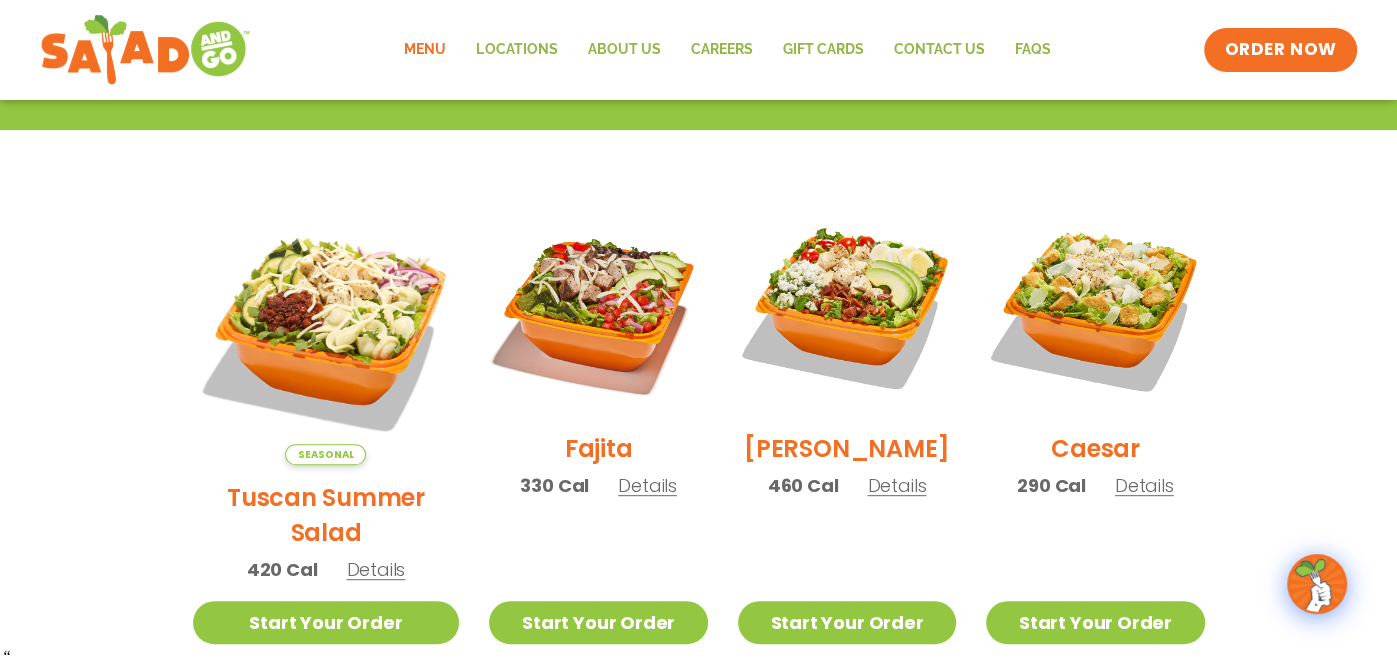 scroll, scrollTop: 467, scrollLeft: 0, axis: vertical 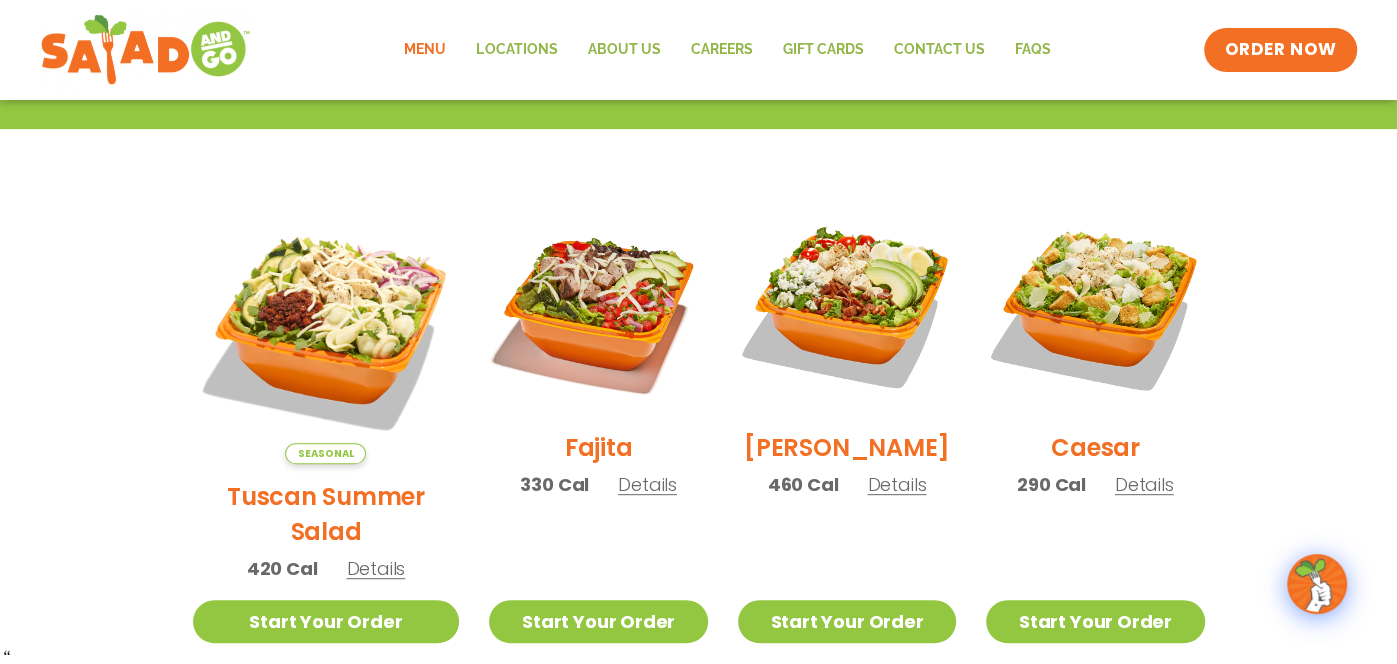 click on "Fajita" at bounding box center (599, 447) 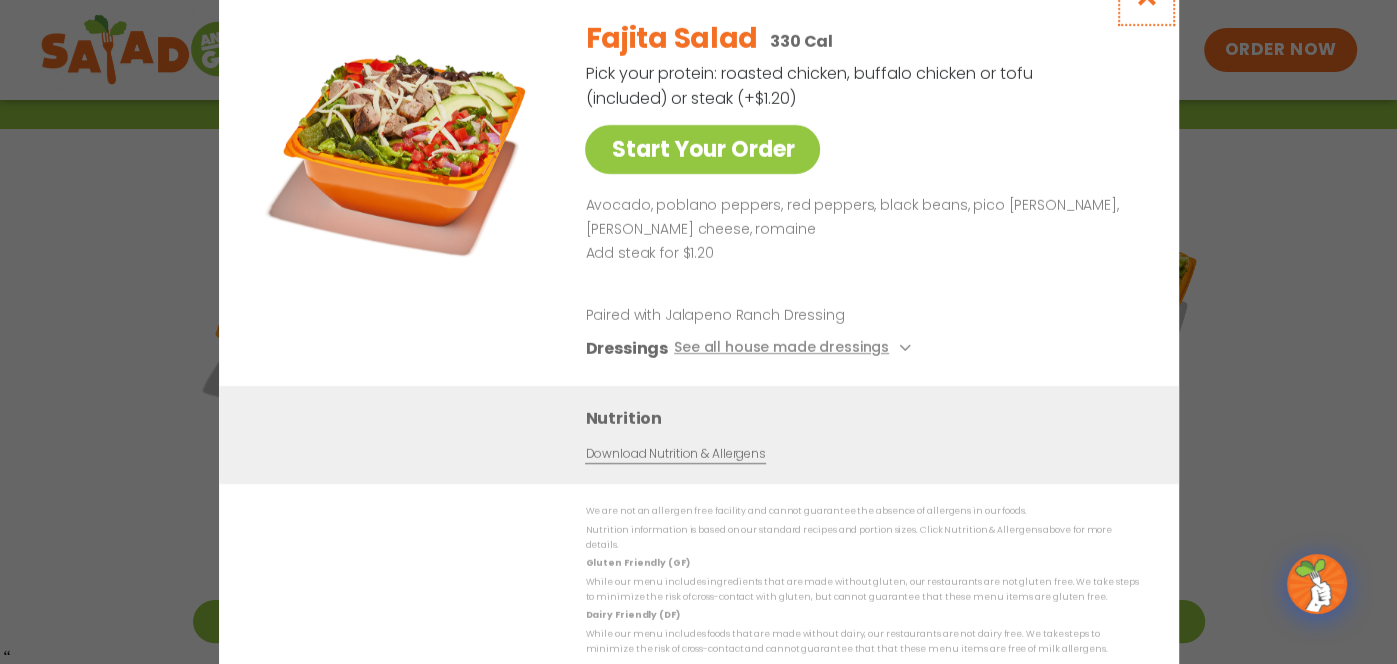 click at bounding box center (1145, -4) 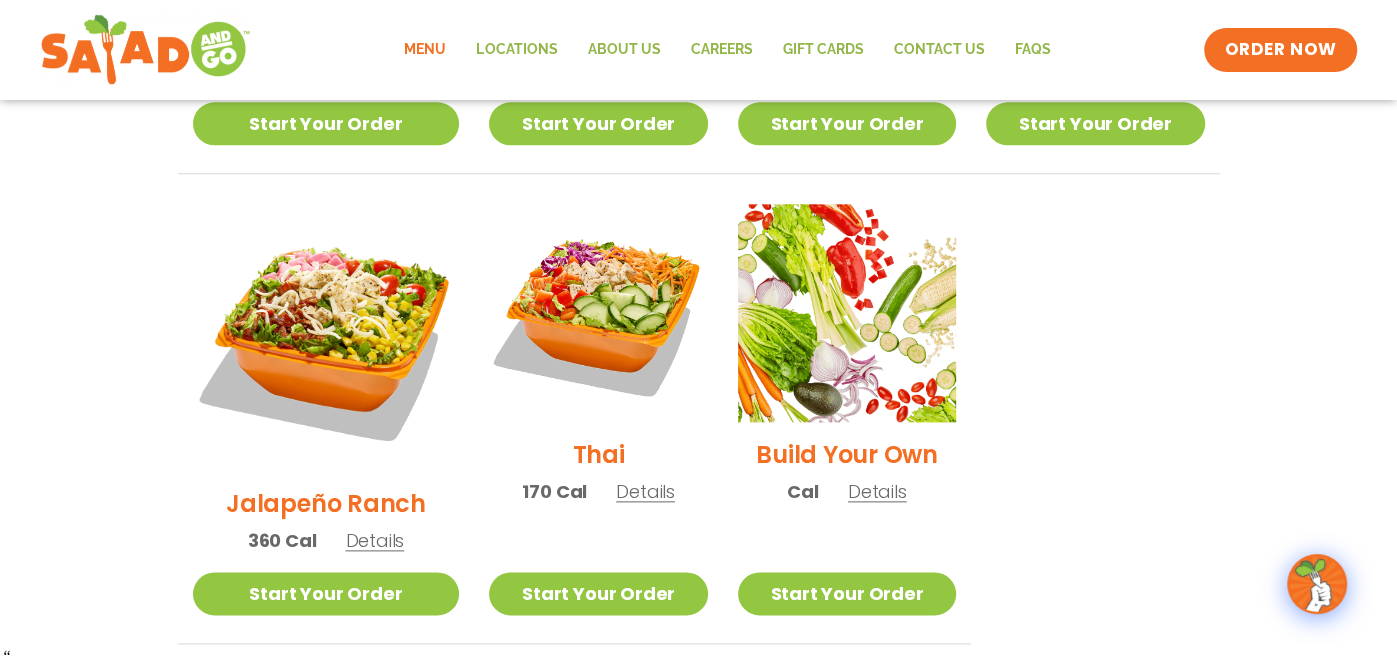 scroll, scrollTop: 1437, scrollLeft: 0, axis: vertical 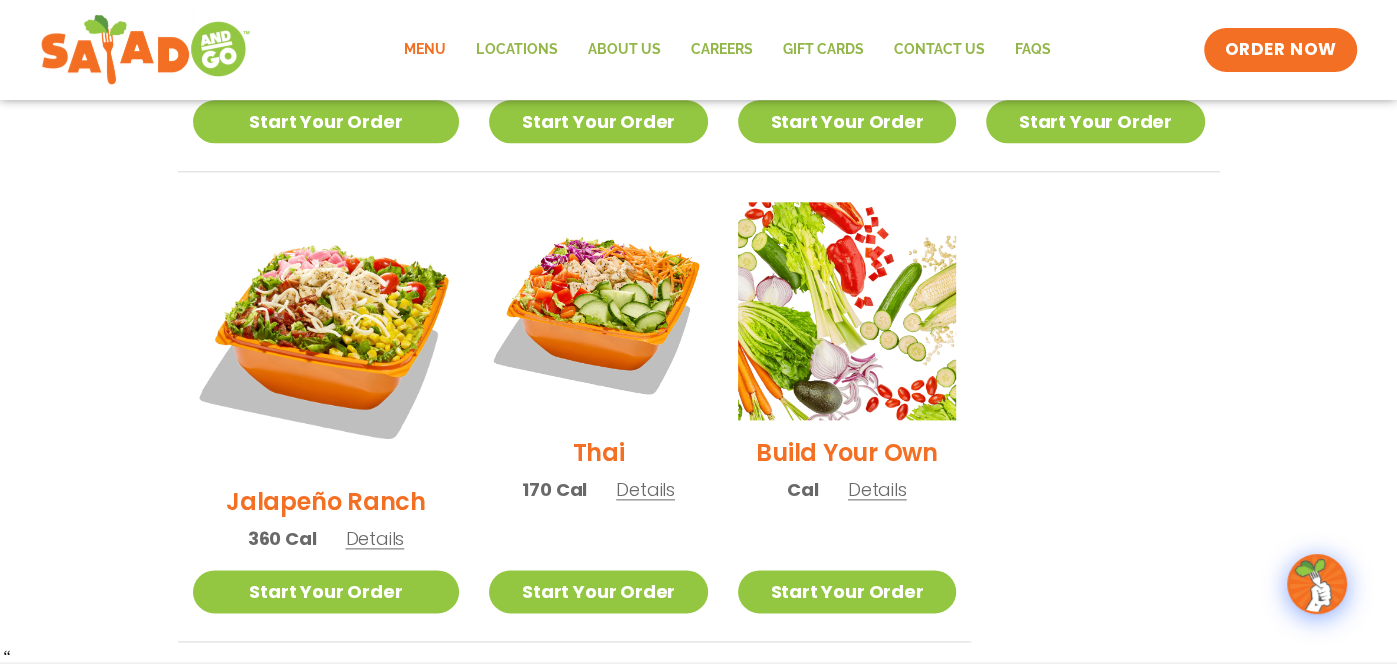 click on "Jalapeño Ranch" at bounding box center [326, 501] 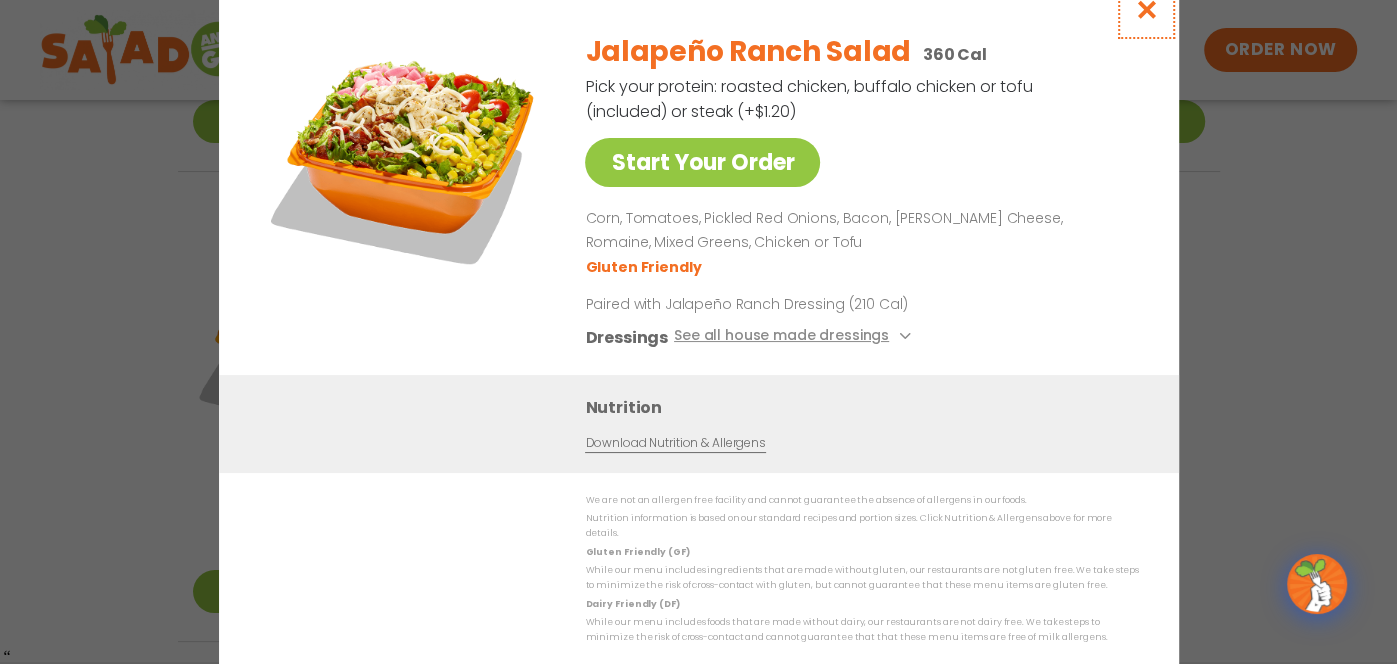 click at bounding box center (1145, 9) 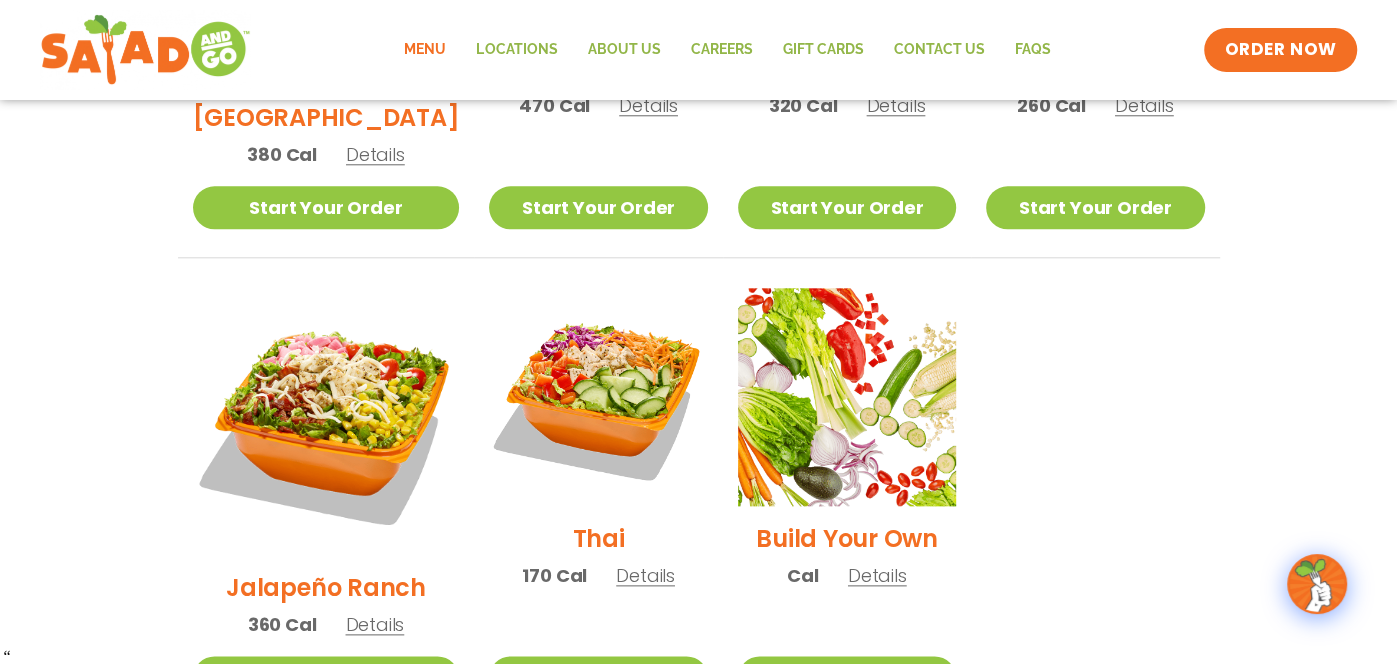 scroll, scrollTop: 1353, scrollLeft: 0, axis: vertical 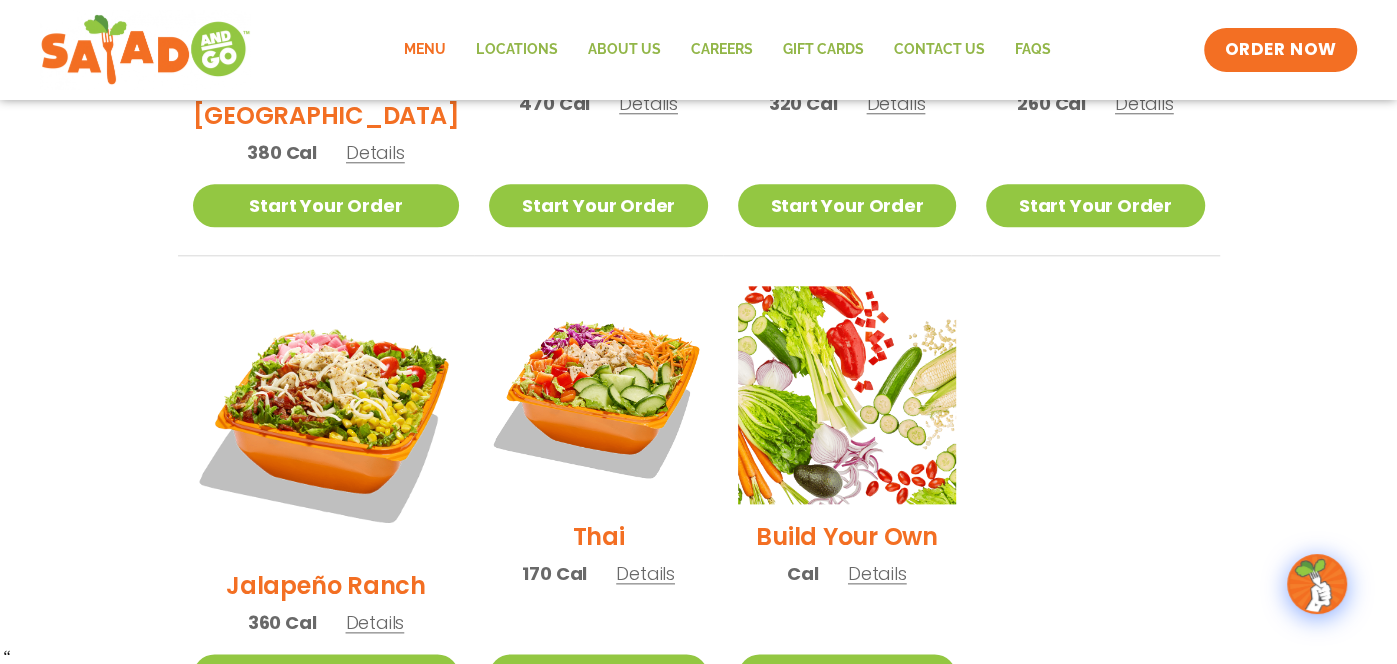 click on "Build Your Own" at bounding box center [847, 536] 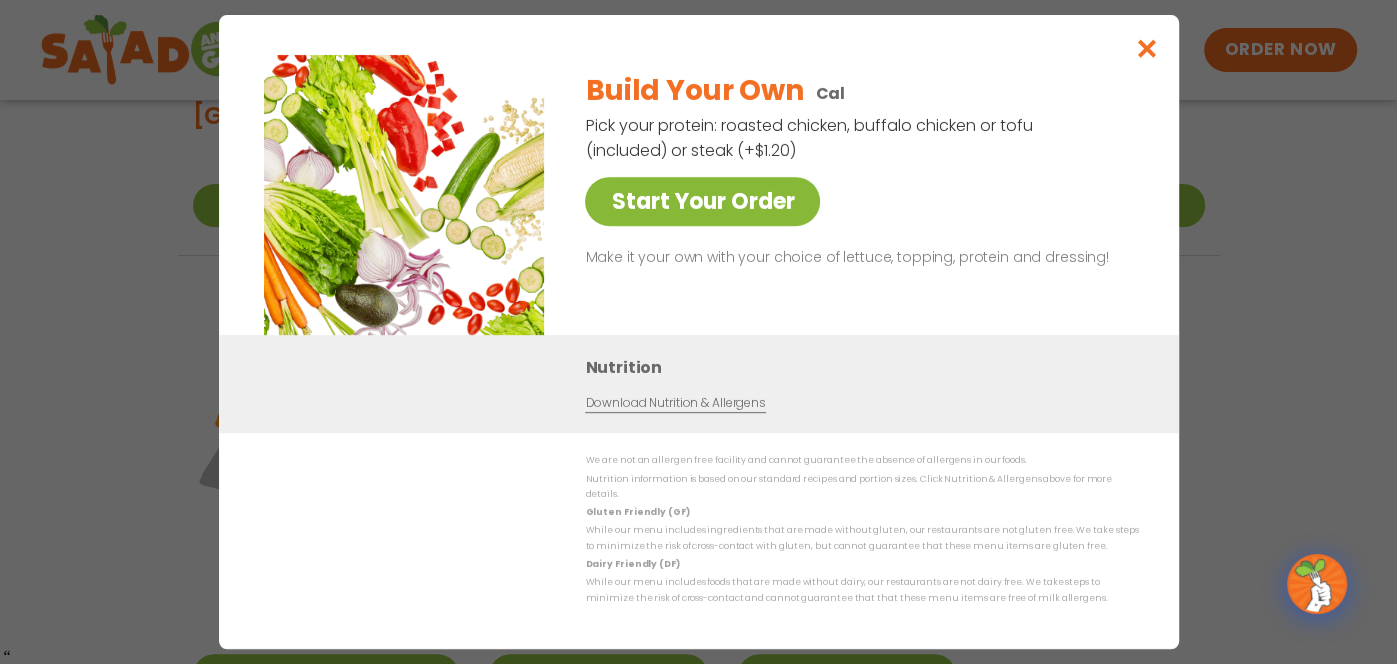 click on "Start Your Order" at bounding box center (702, 201) 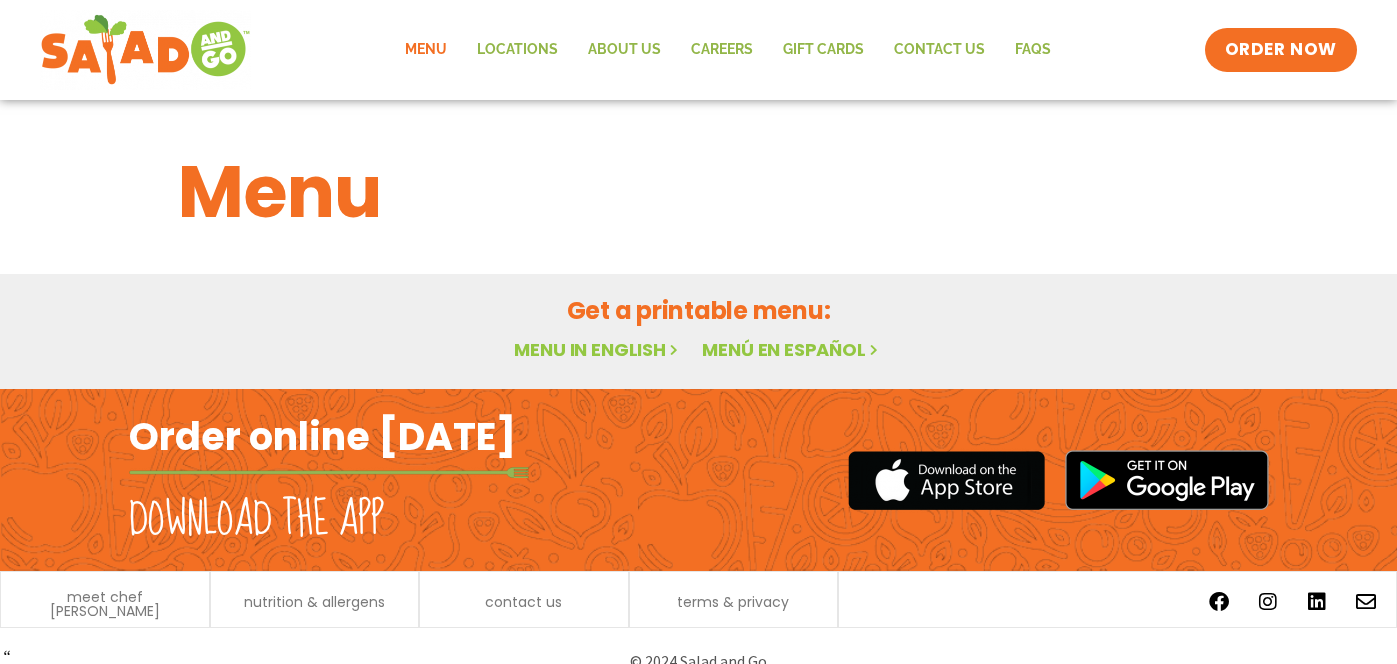 scroll, scrollTop: 0, scrollLeft: 0, axis: both 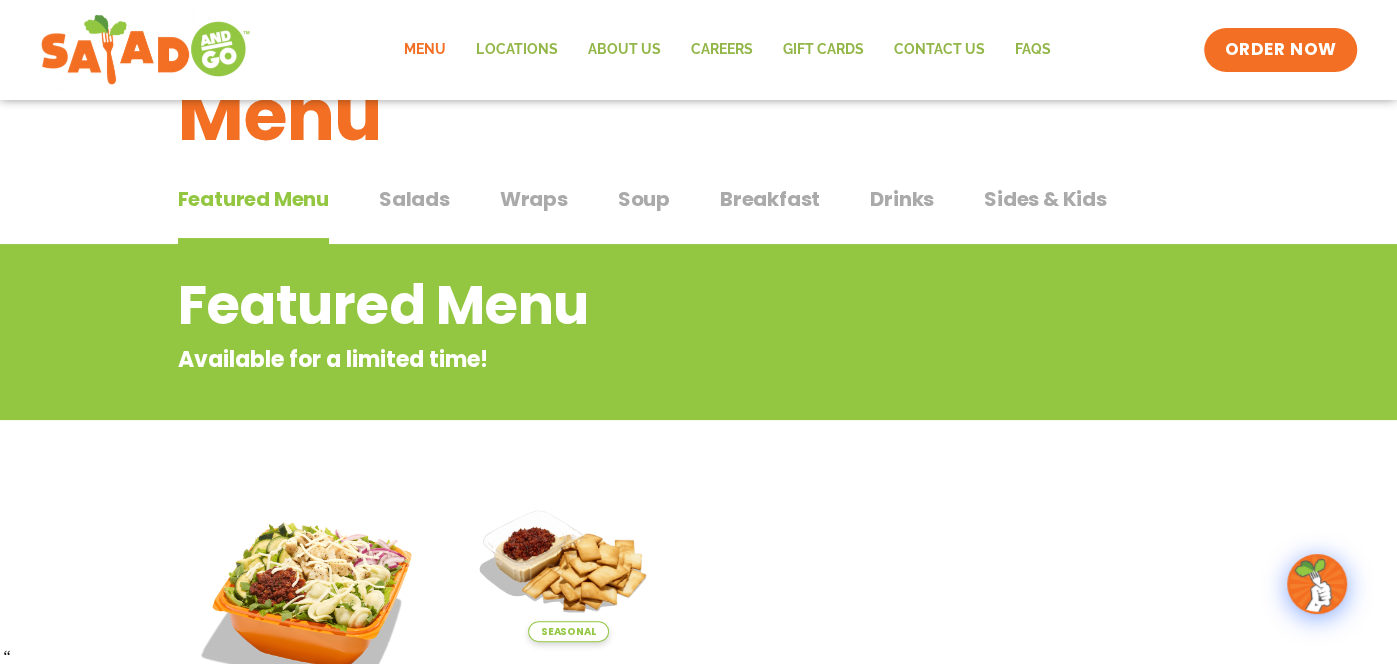 click on "Salads" at bounding box center [414, 199] 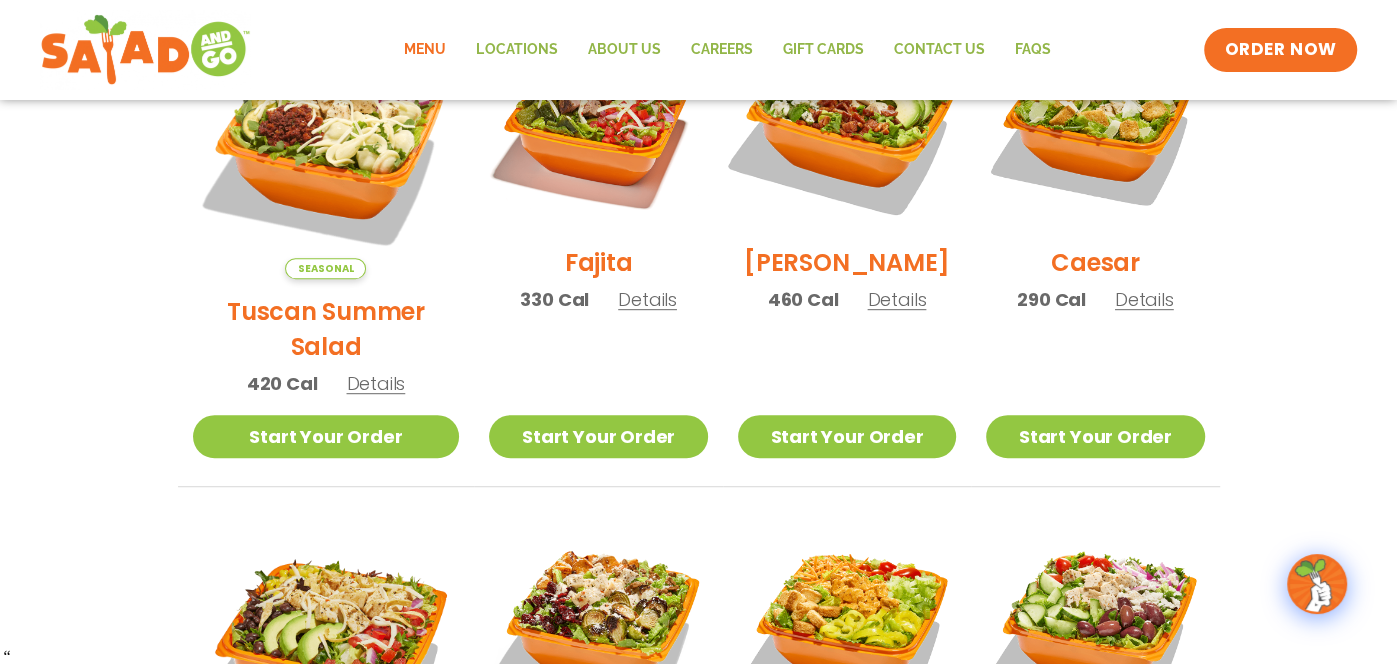 scroll, scrollTop: 650, scrollLeft: 0, axis: vertical 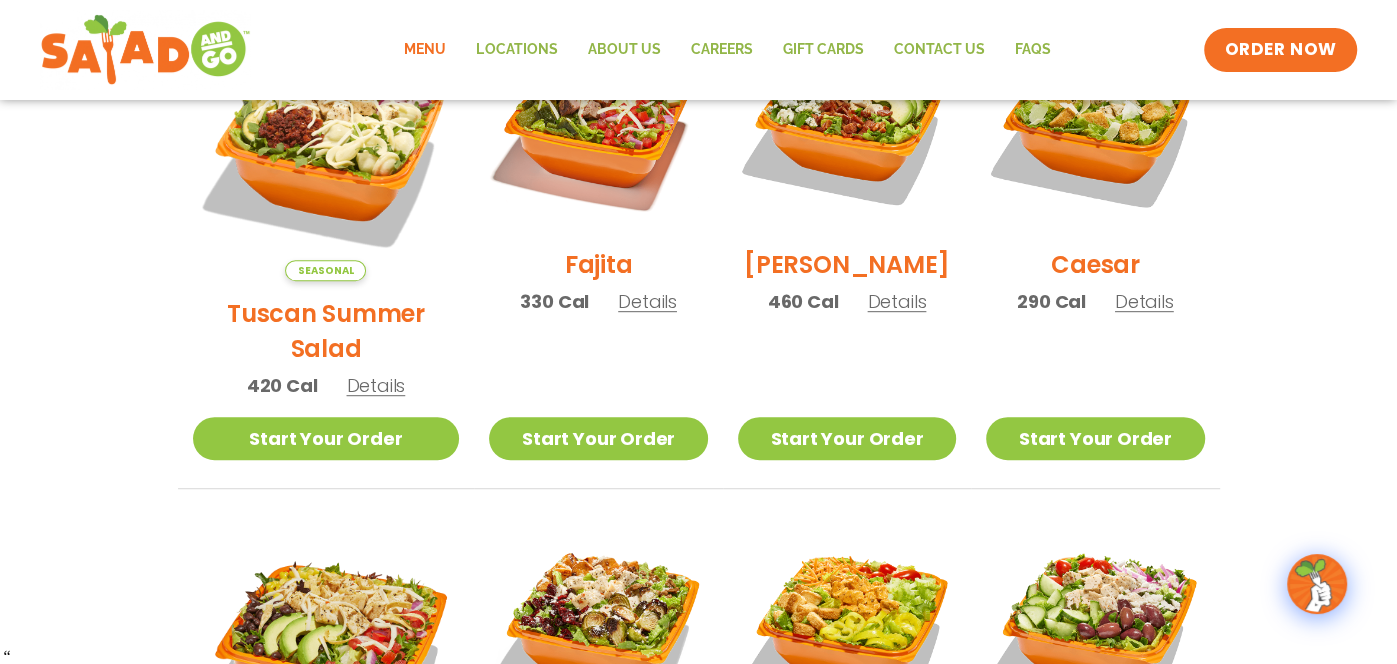 click on "Fajita" at bounding box center [599, 264] 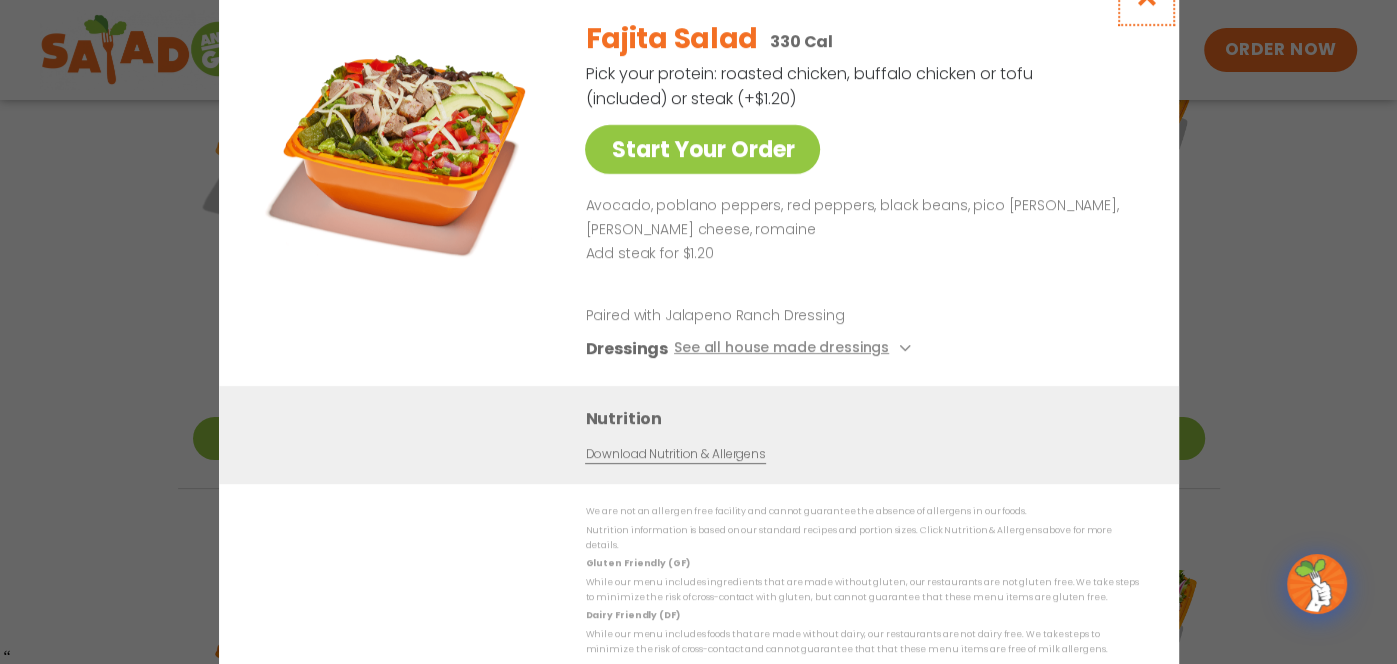 click at bounding box center [1145, -4] 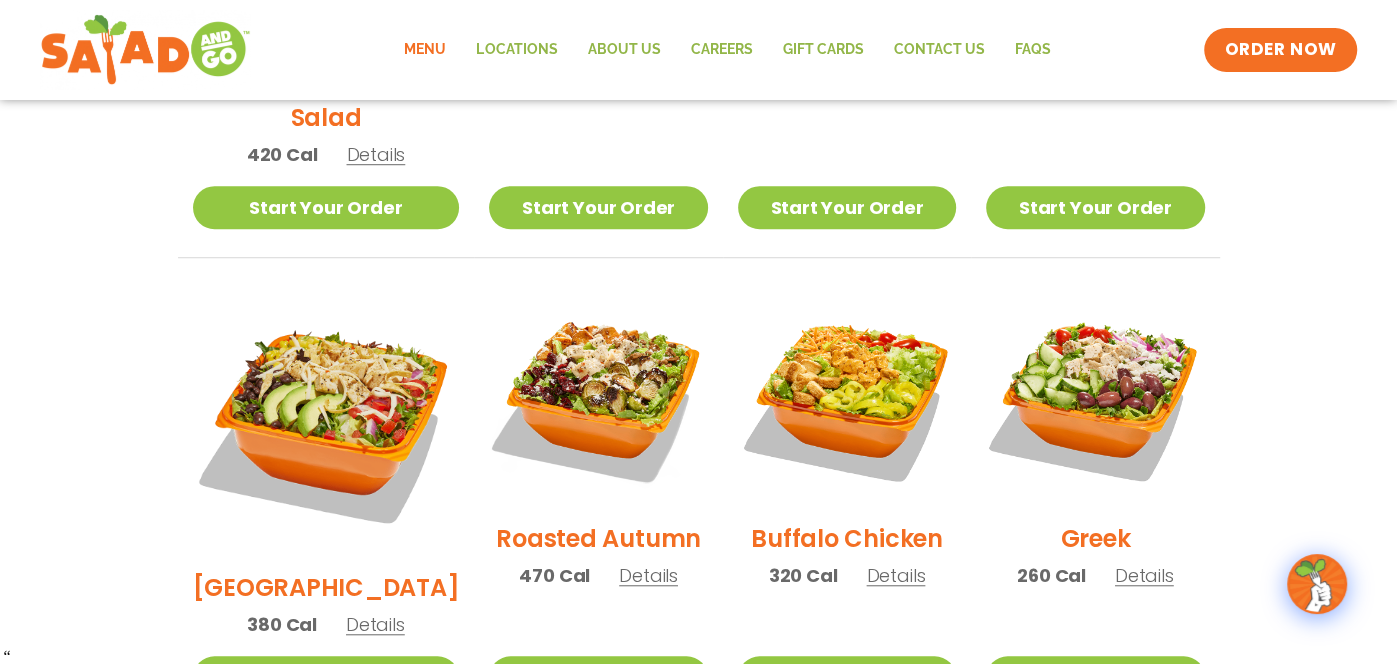 scroll, scrollTop: 905, scrollLeft: 0, axis: vertical 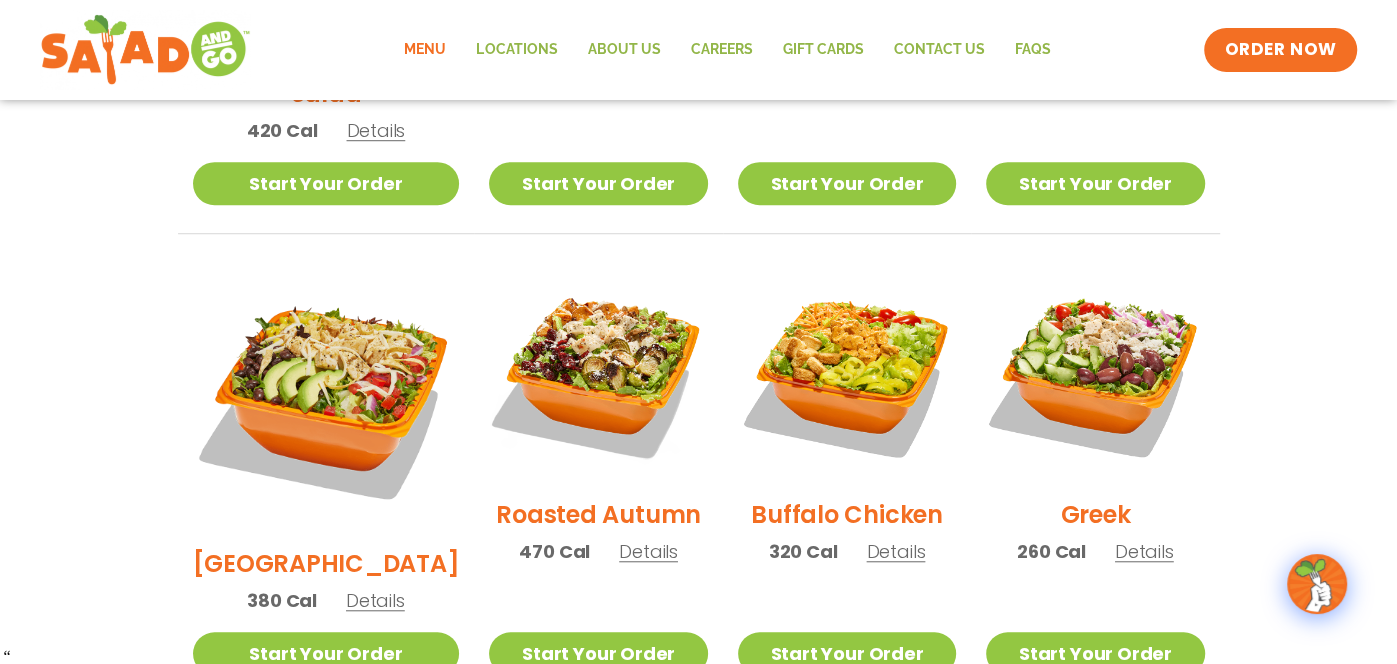 click on "Greek" at bounding box center [1095, 514] 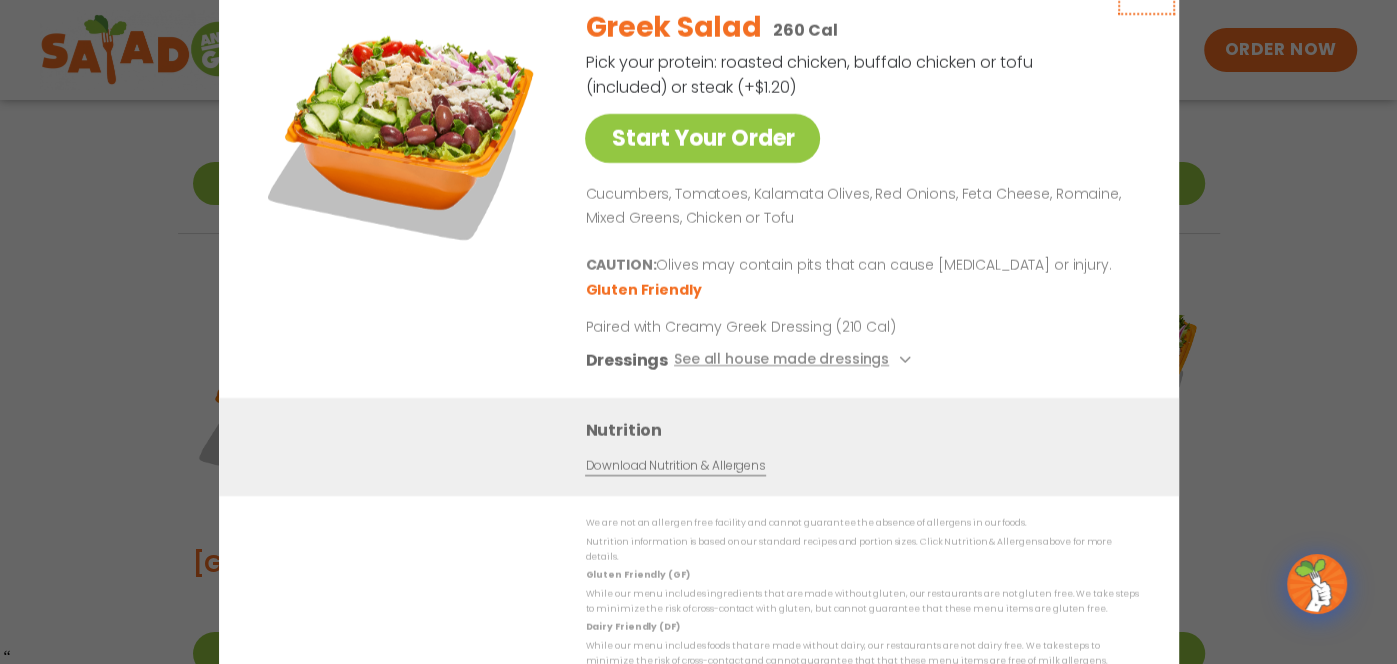 click at bounding box center (1145, -15) 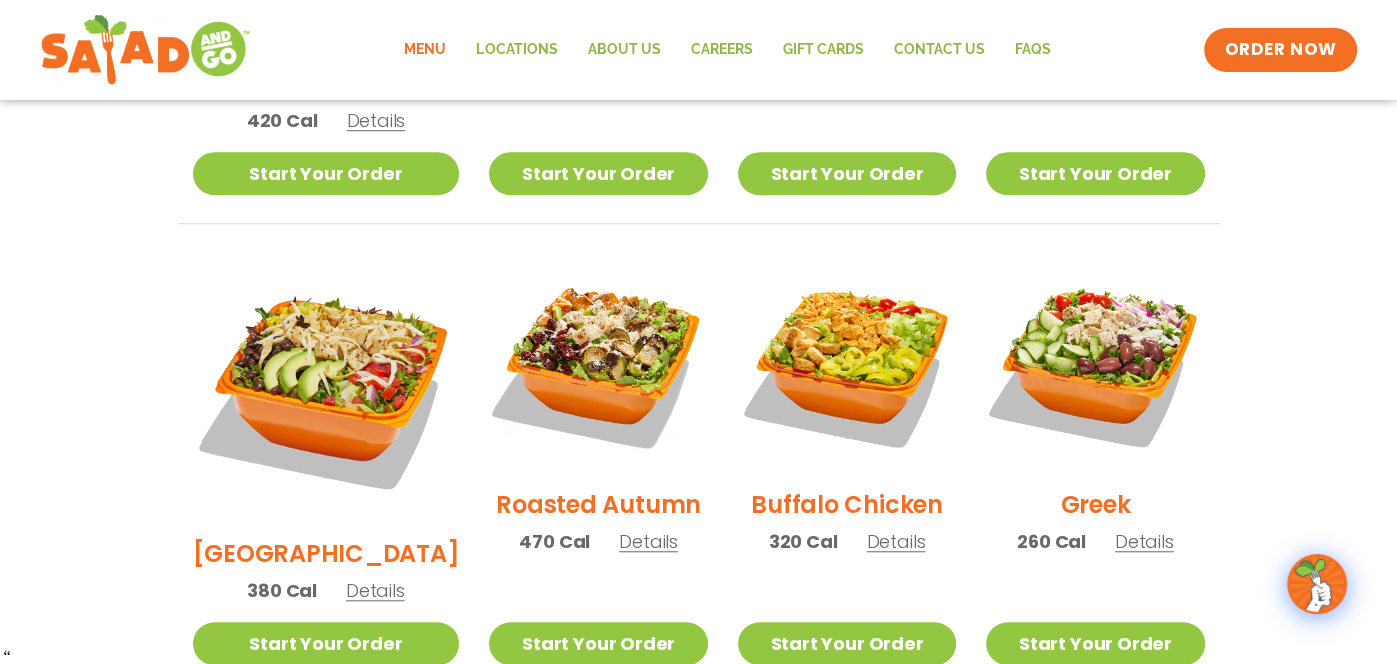 scroll, scrollTop: 889, scrollLeft: 0, axis: vertical 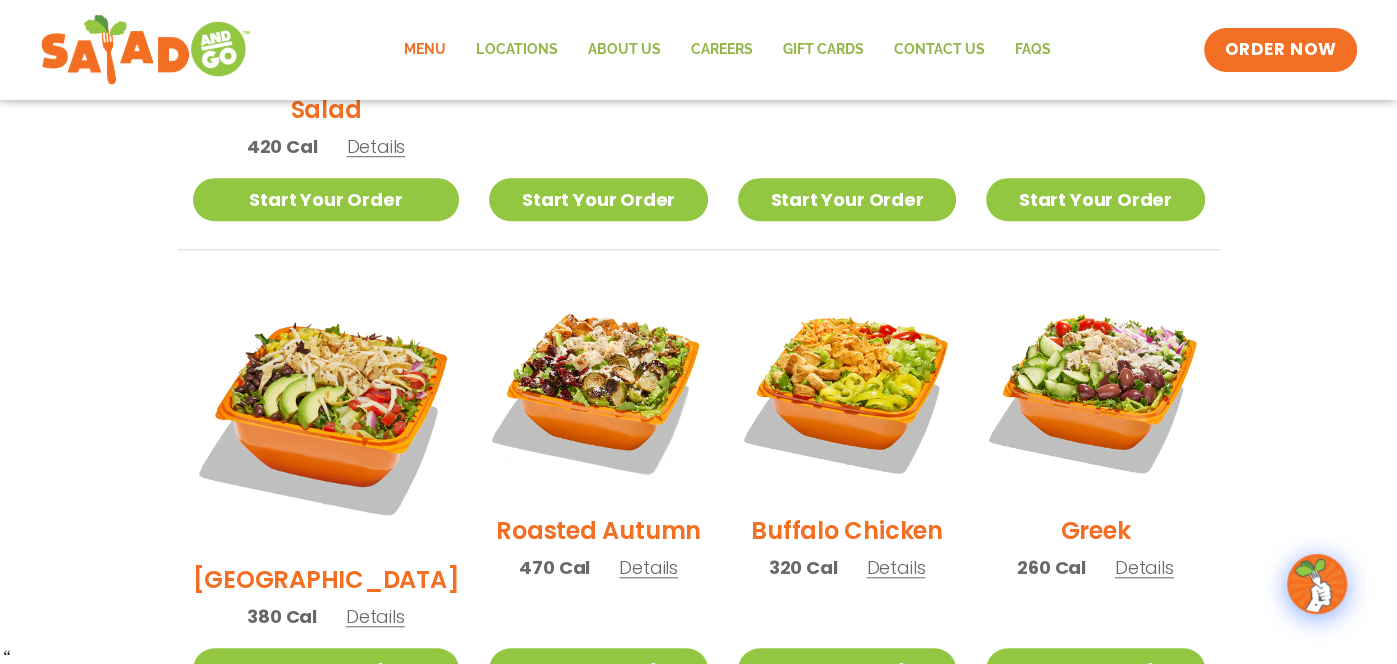 click on "Buffalo Chicken" at bounding box center (846, 530) 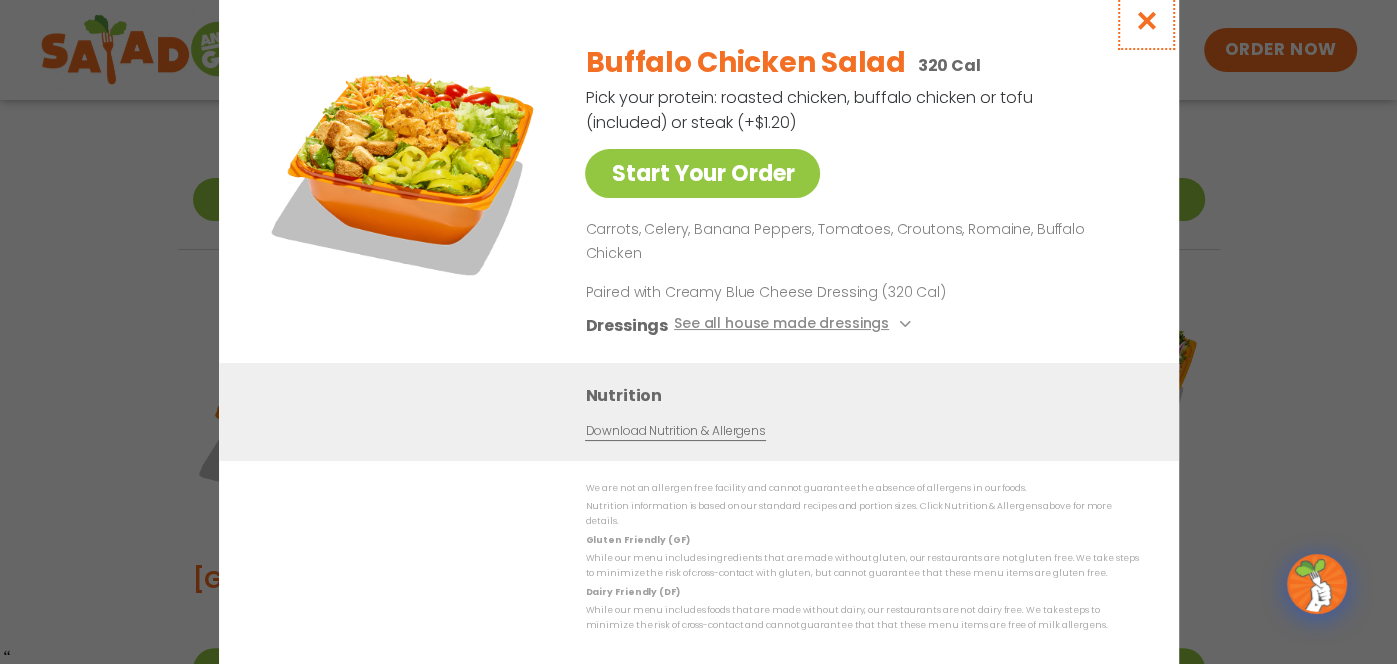 click at bounding box center [1145, 20] 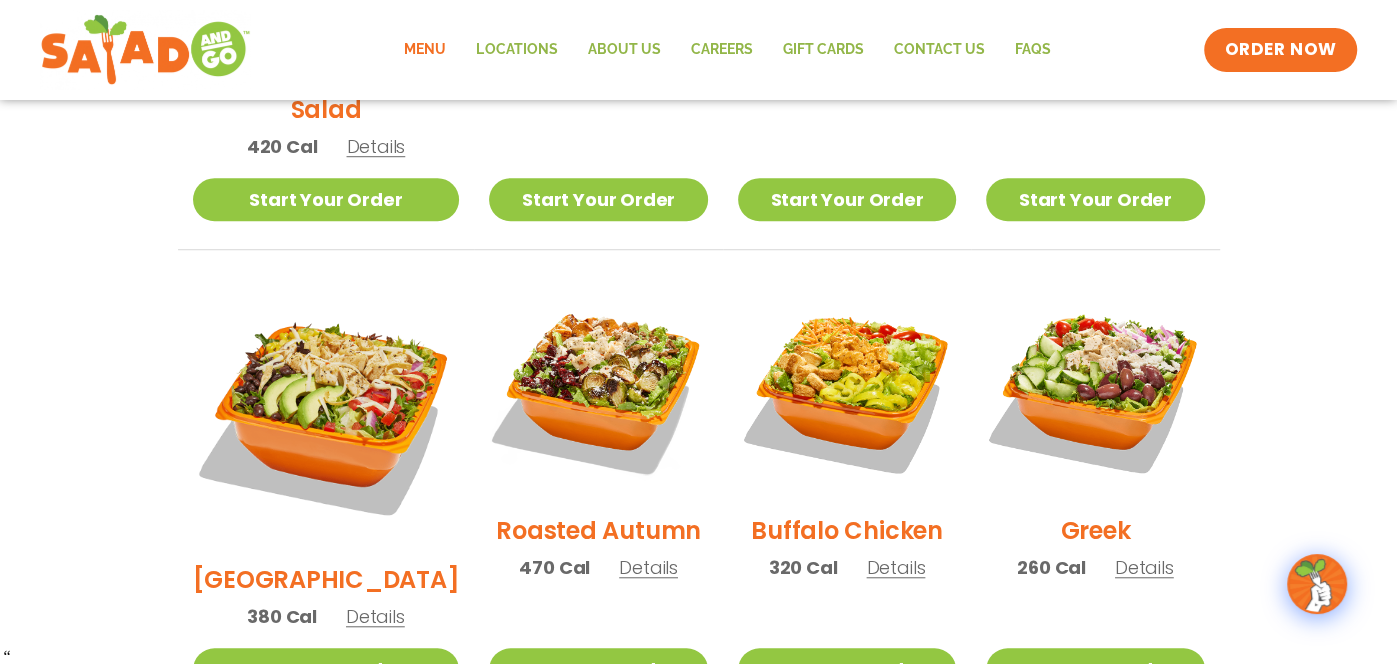 click on "Buffalo Chicken" at bounding box center [846, 530] 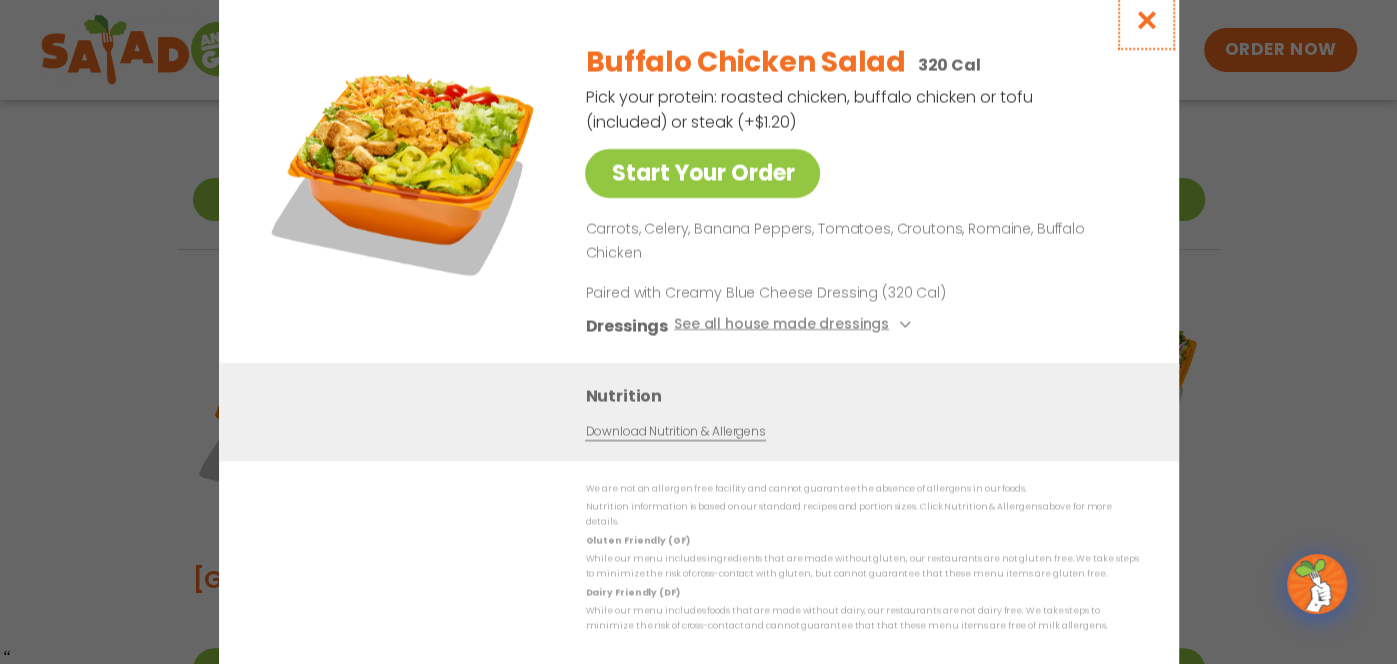 click at bounding box center [1145, 20] 